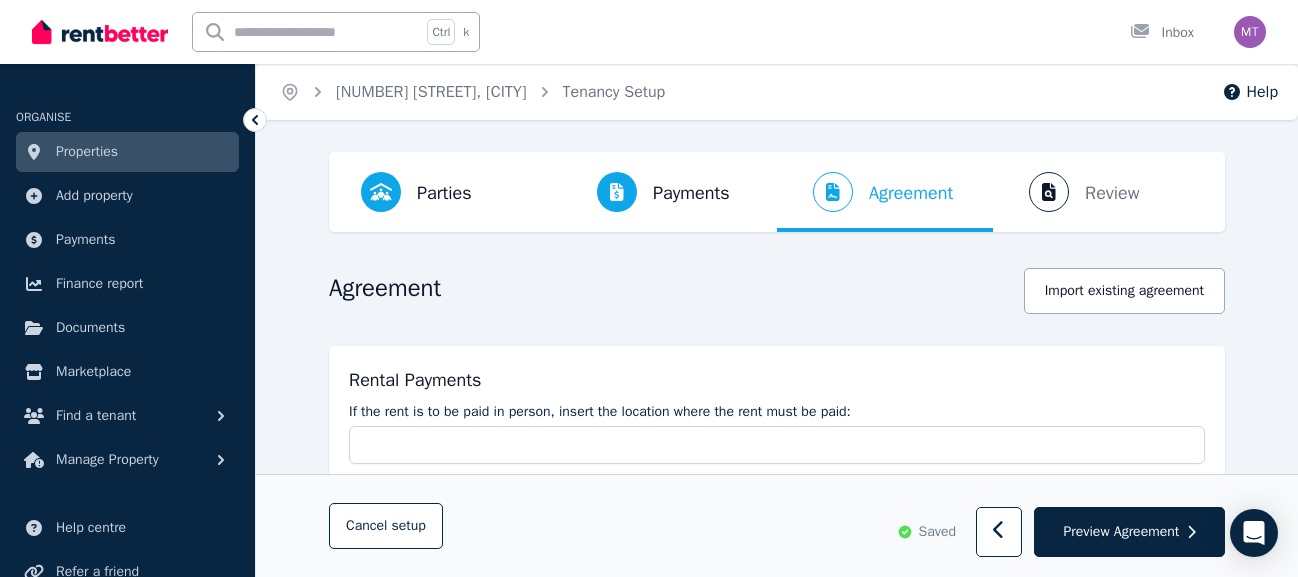 type on "***" 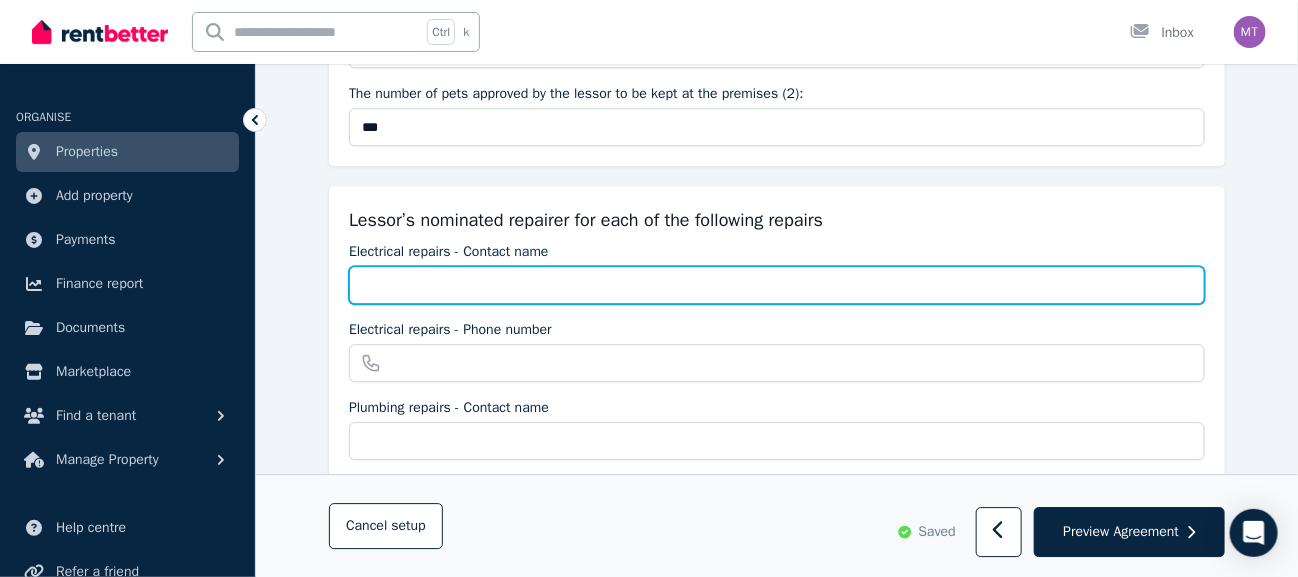 scroll, scrollTop: 0, scrollLeft: 0, axis: both 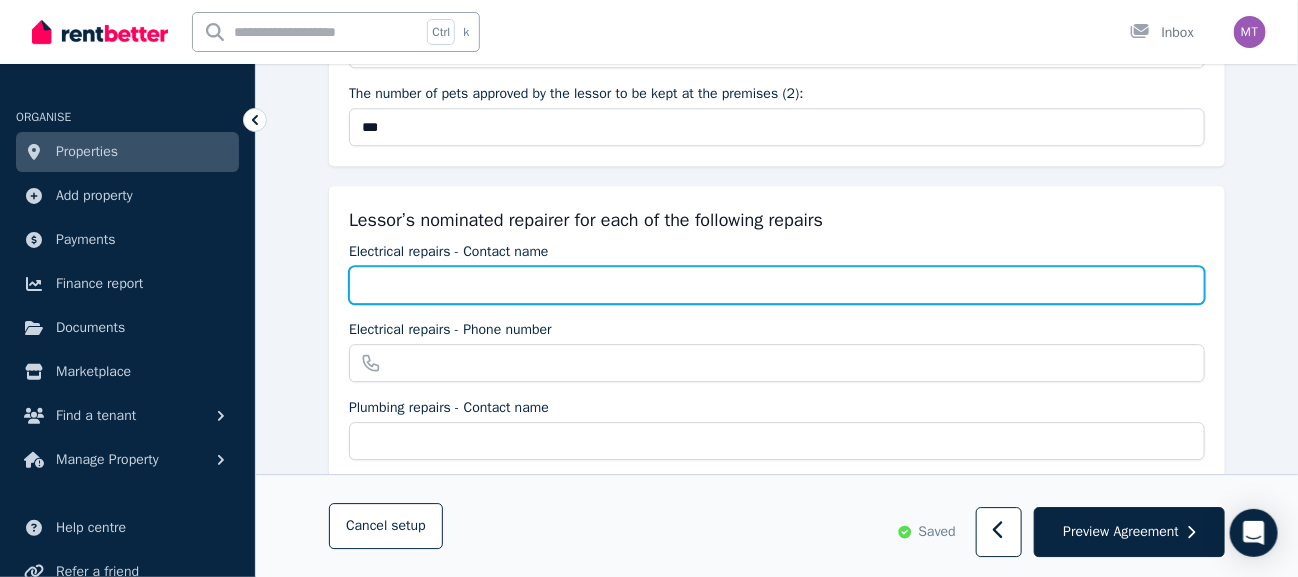 drag, startPoint x: 0, startPoint y: 0, endPoint x: 417, endPoint y: 272, distance: 497.86847 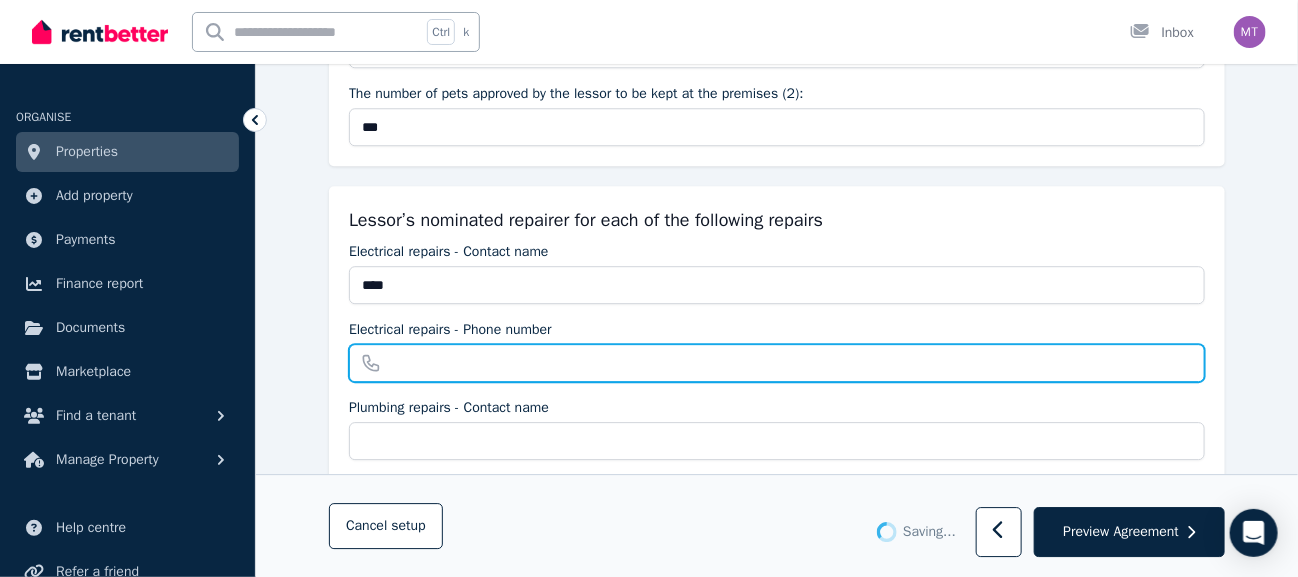 click on "Electrical repairs - Phone number" at bounding box center [777, 363] 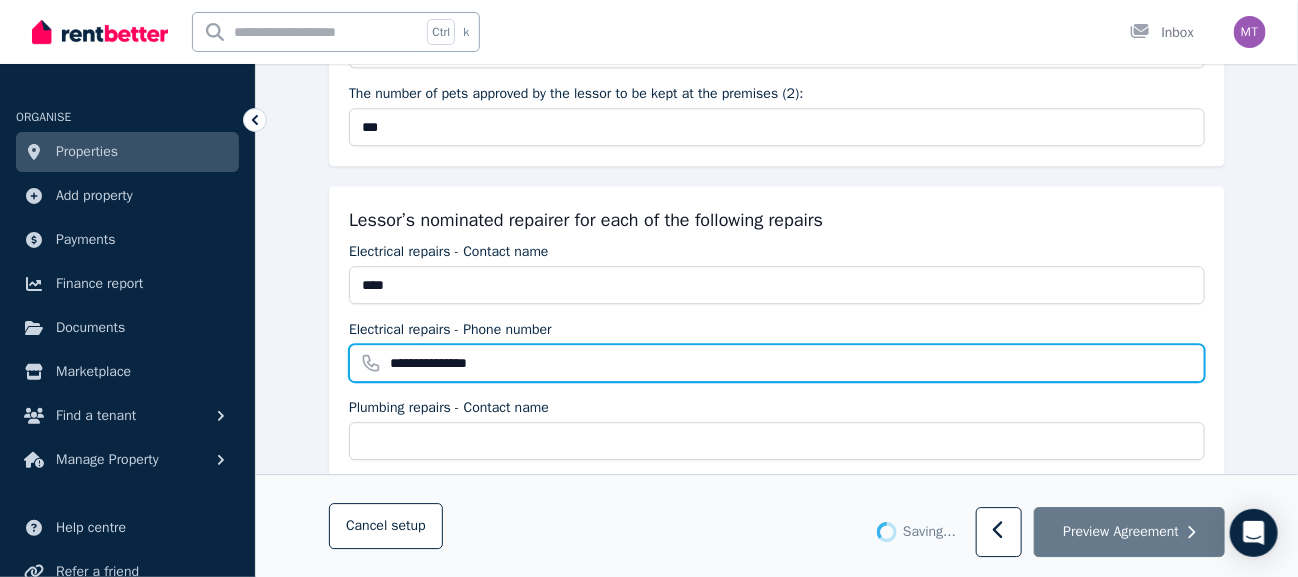 type on "**********" 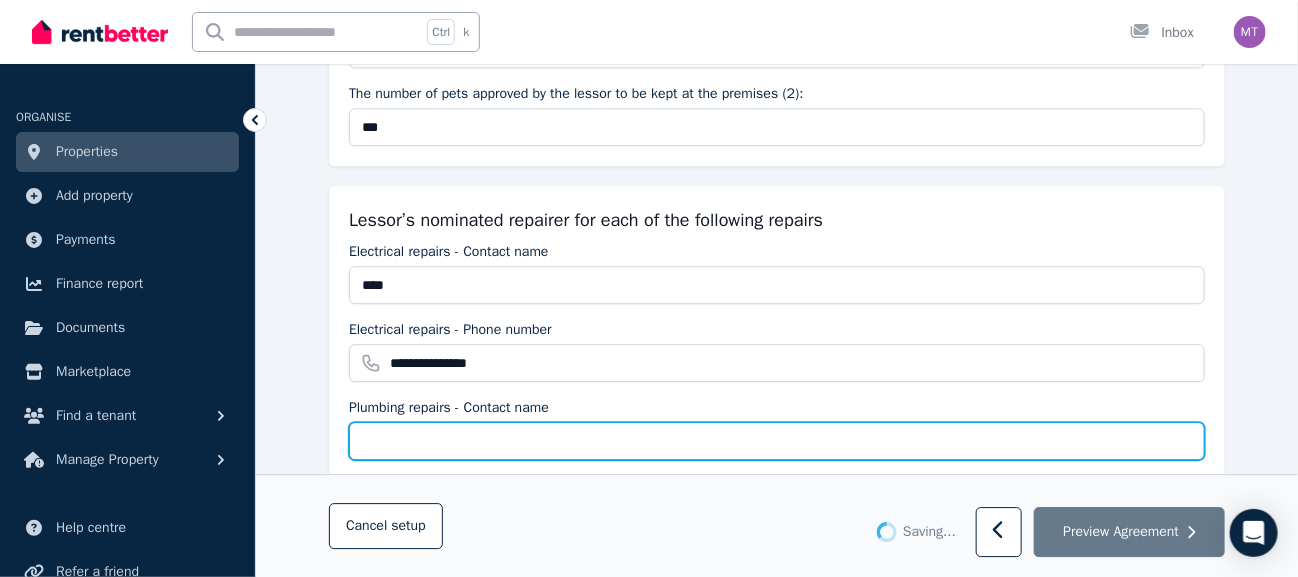 click on "Plumbing repairs - Contact name" at bounding box center [777, 441] 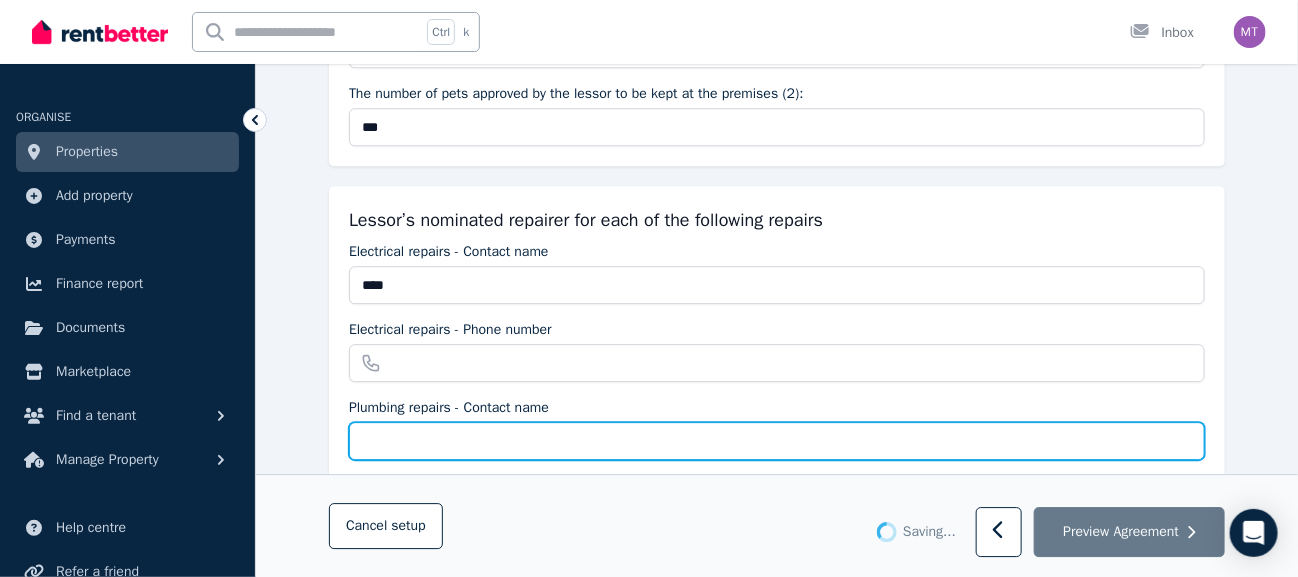 type on "**********" 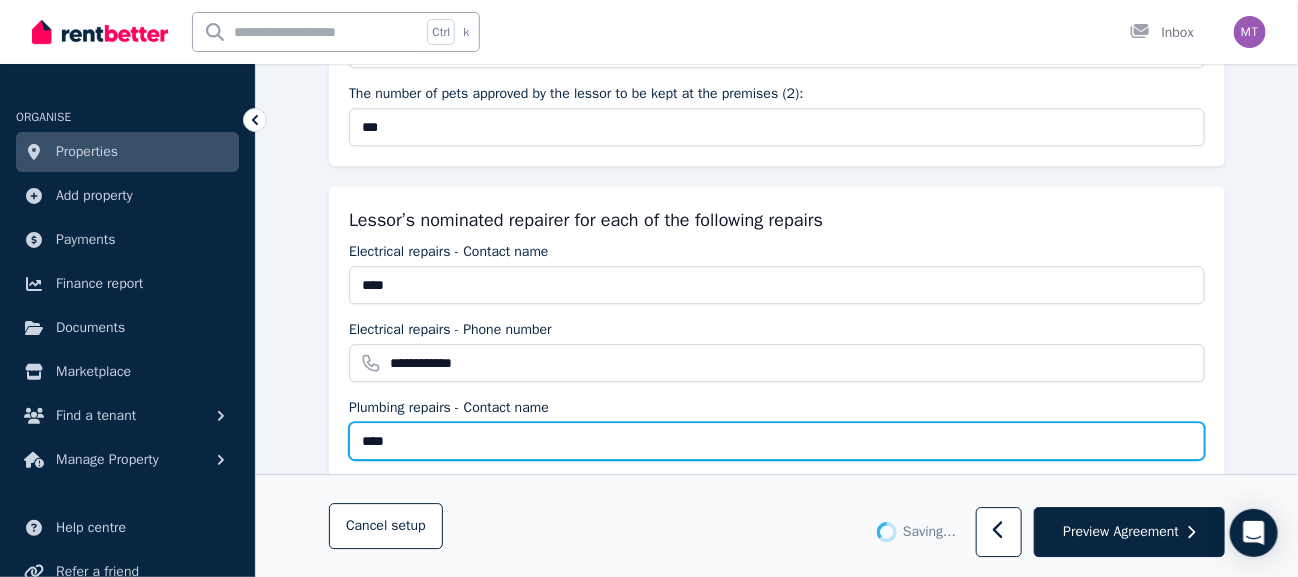 type on "*" 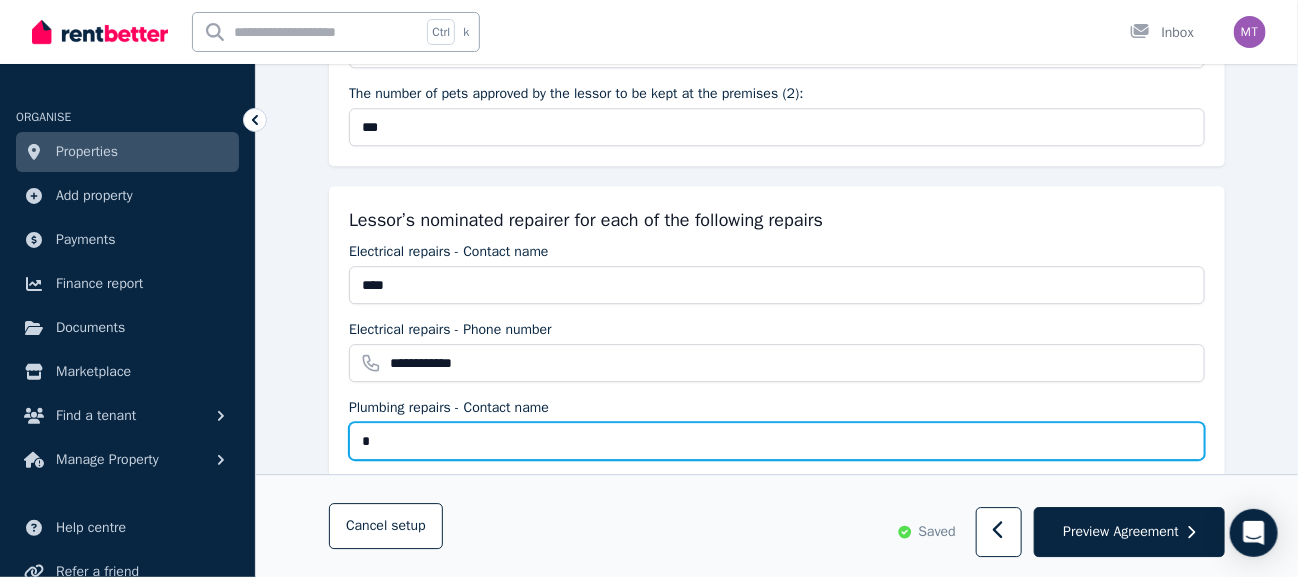 scroll, scrollTop: 2099, scrollLeft: 0, axis: vertical 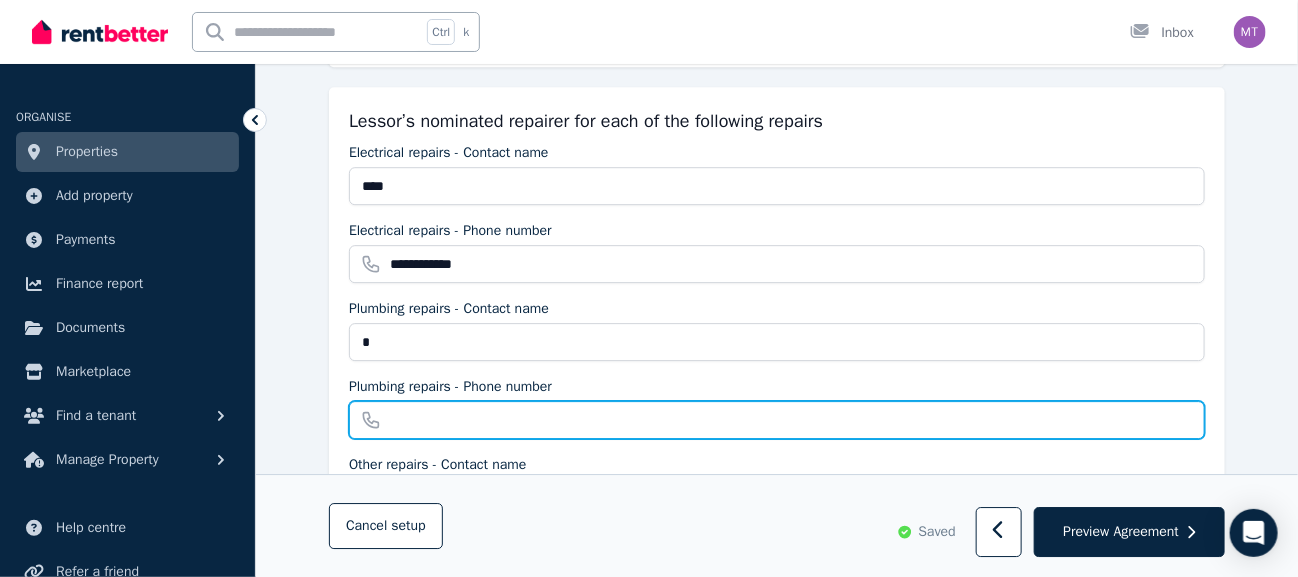 click on "Plumbing repairs - Phone number" at bounding box center [777, 420] 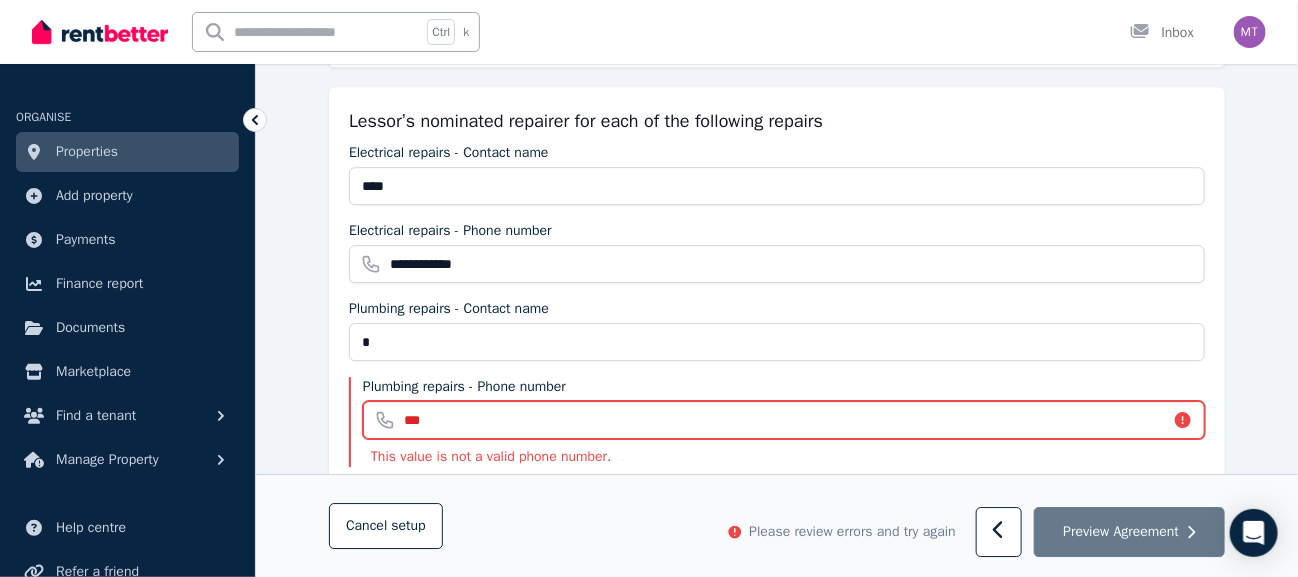 type on "**********" 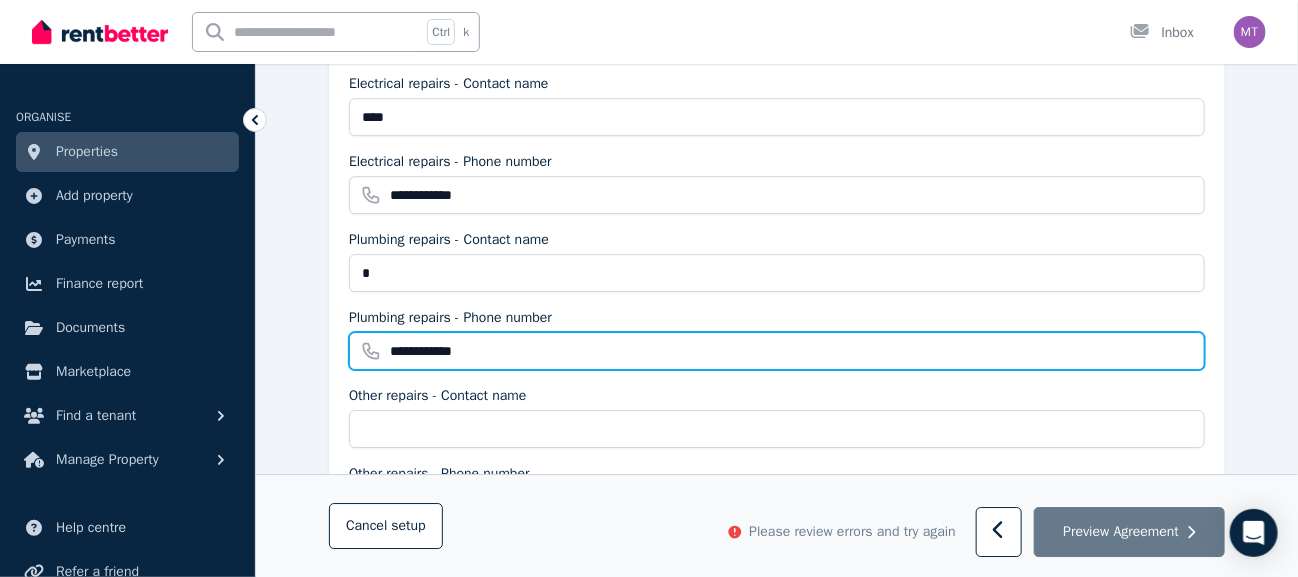 scroll, scrollTop: 2200, scrollLeft: 0, axis: vertical 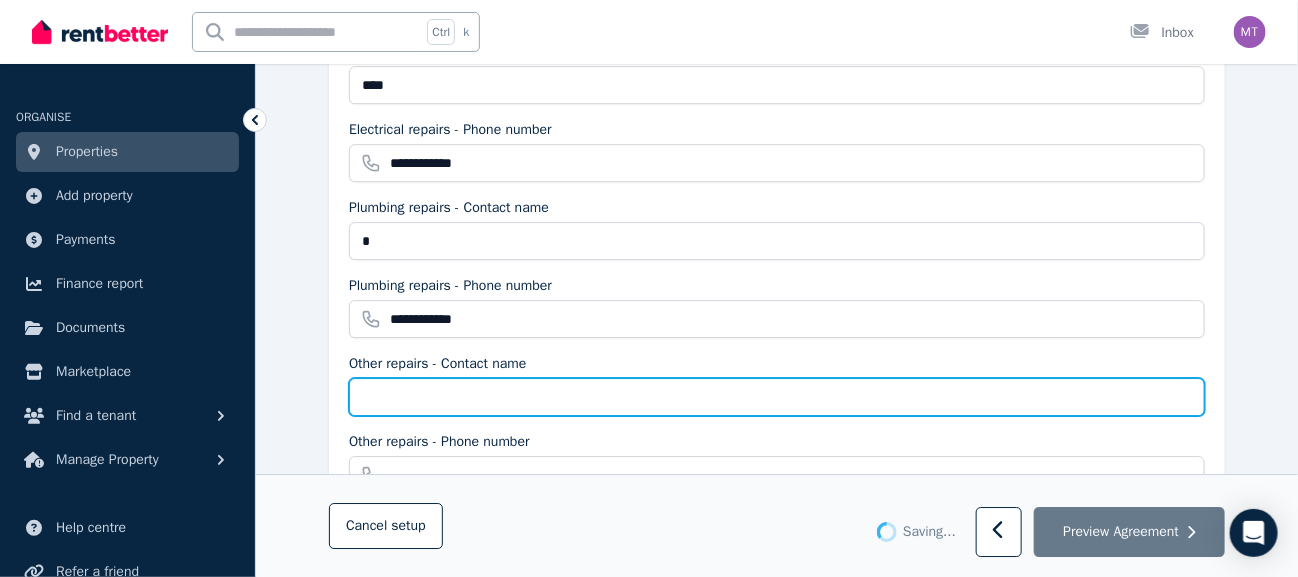 click on "Other repairs - Contact name" at bounding box center (777, 397) 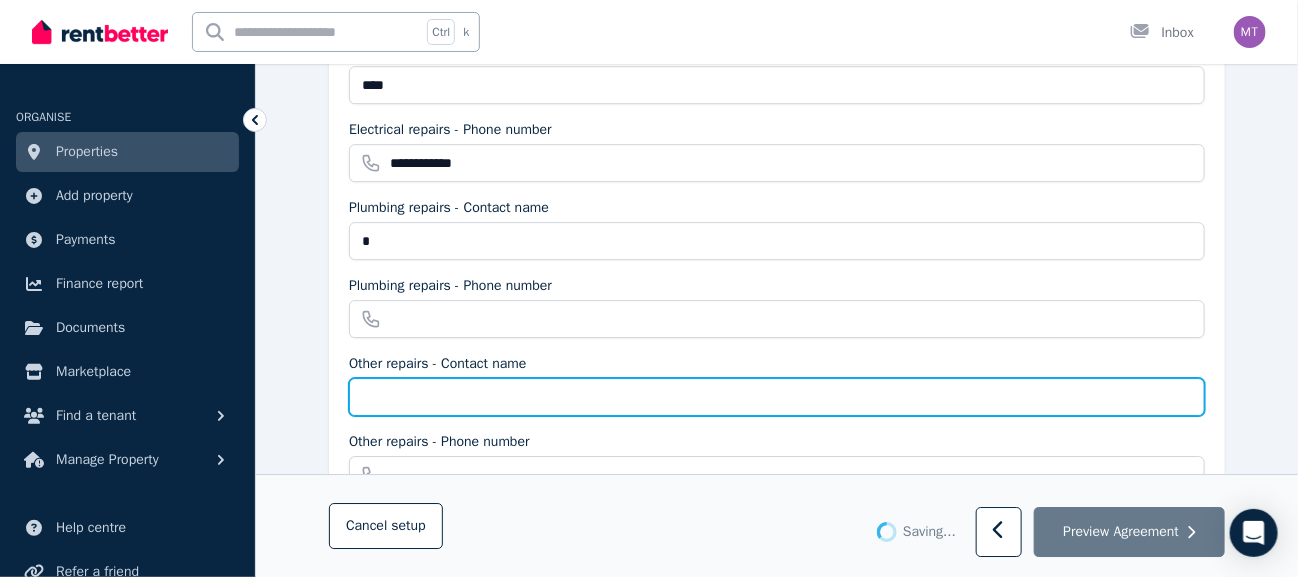 type on "**********" 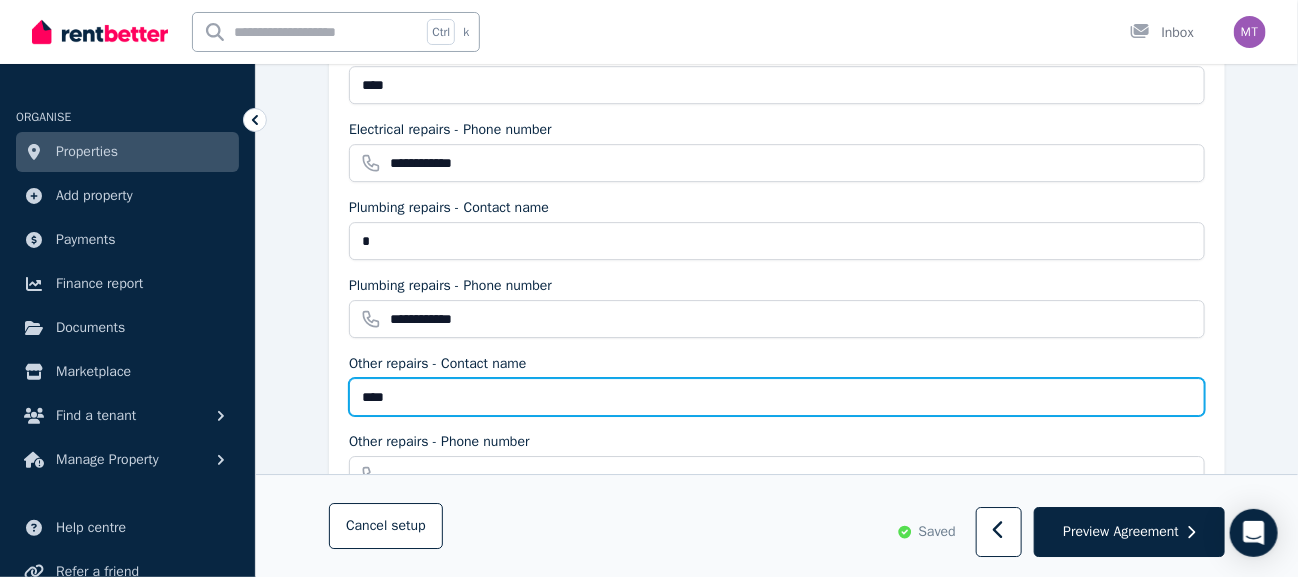 type on "****" 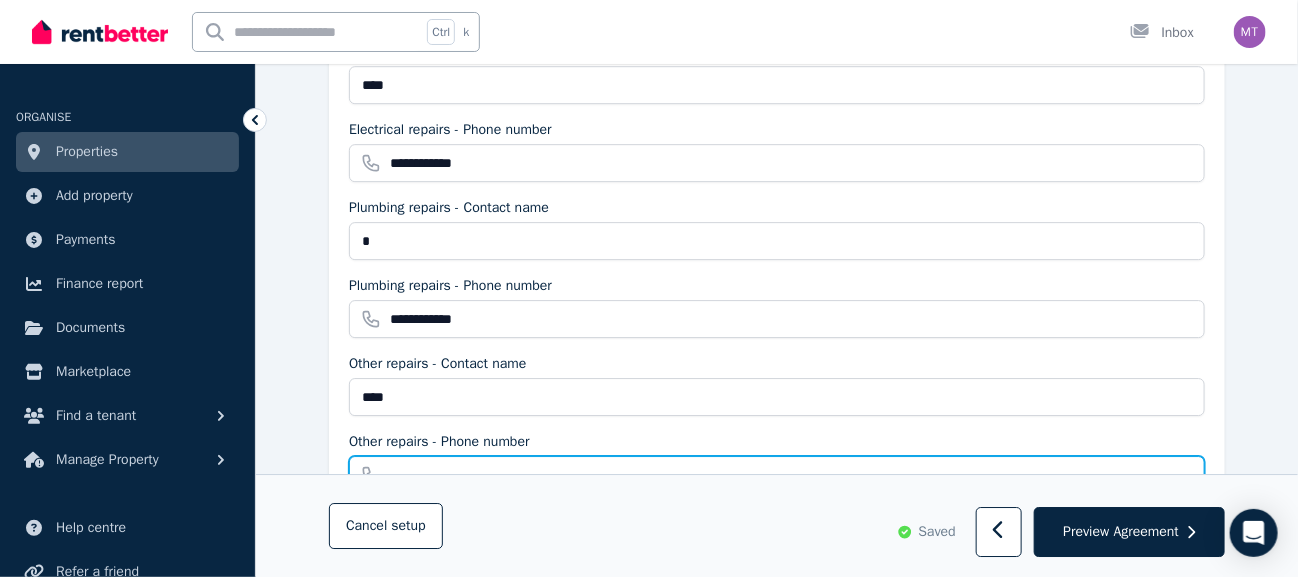 click on "Other repairs - Phone number" at bounding box center (777, 475) 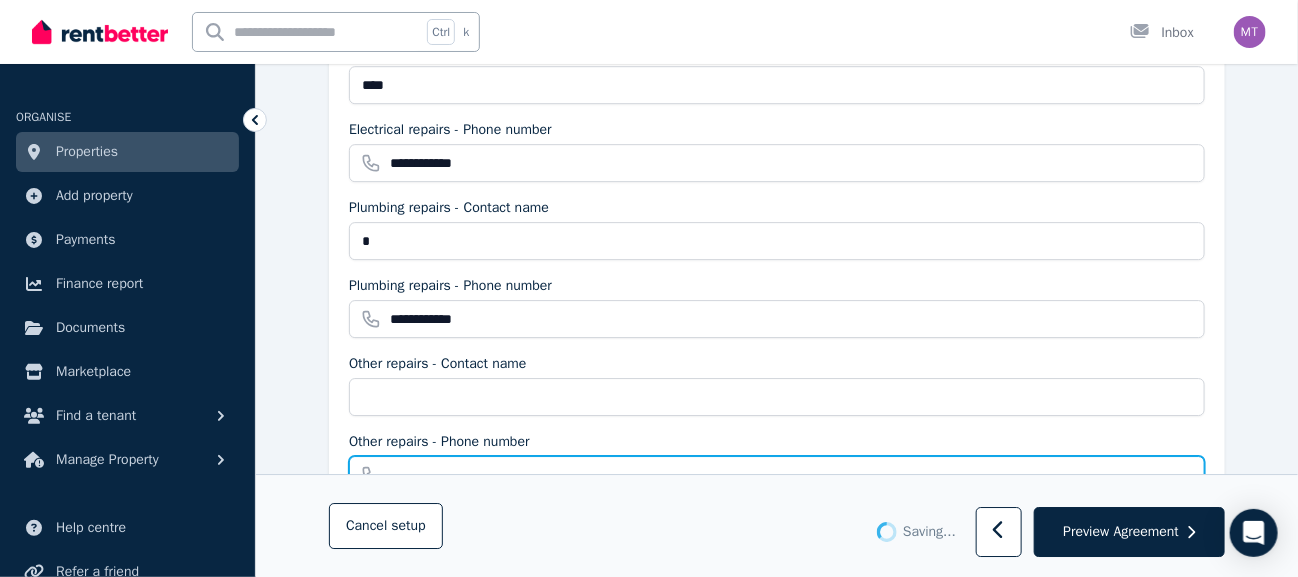 type on "****" 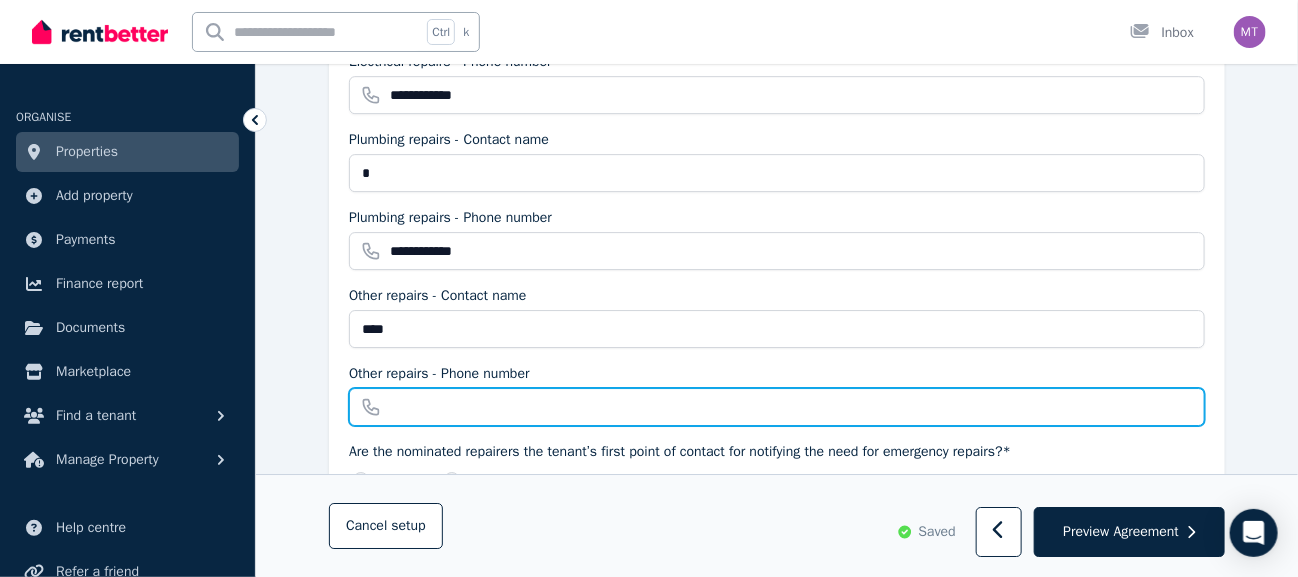 scroll, scrollTop: 2300, scrollLeft: 0, axis: vertical 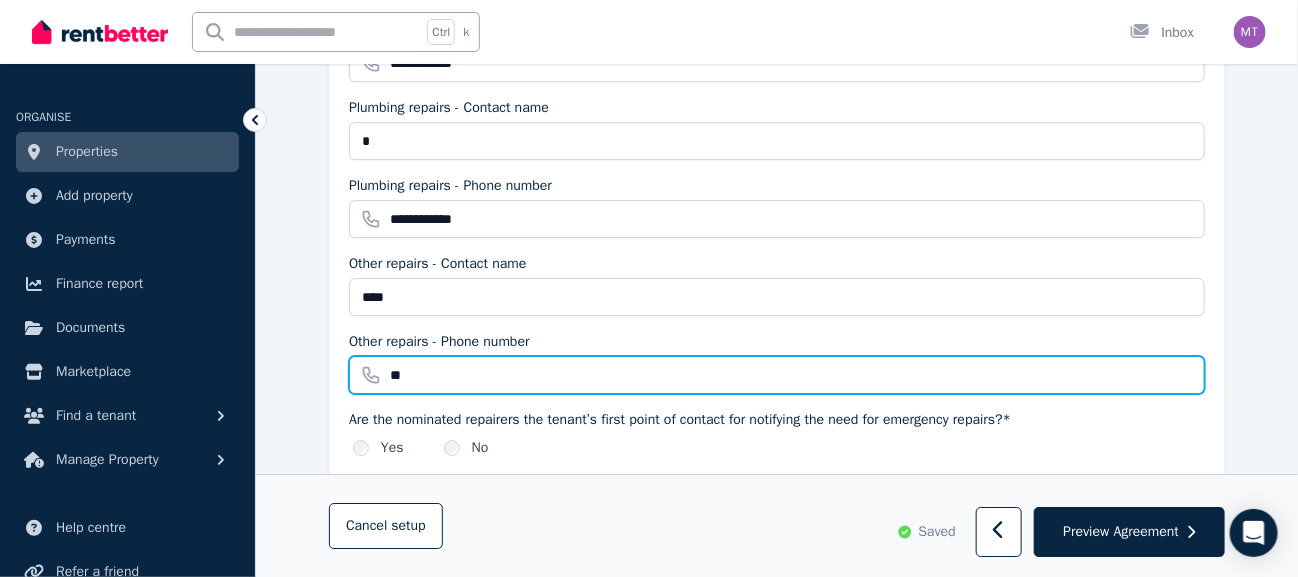 type on "**********" 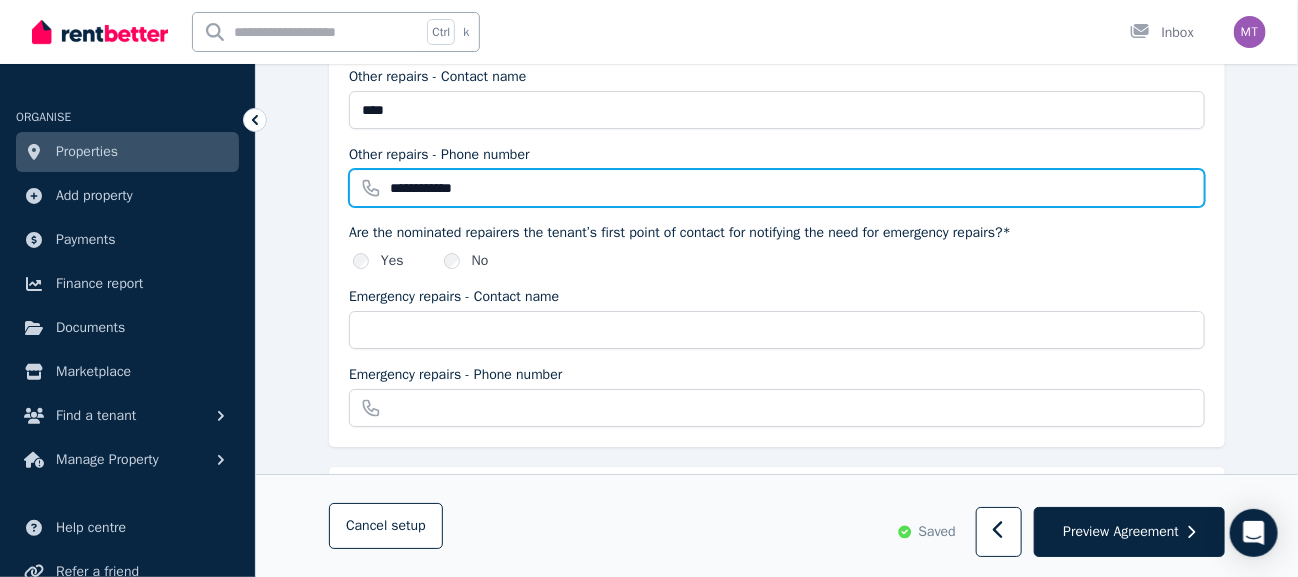 scroll, scrollTop: 2499, scrollLeft: 0, axis: vertical 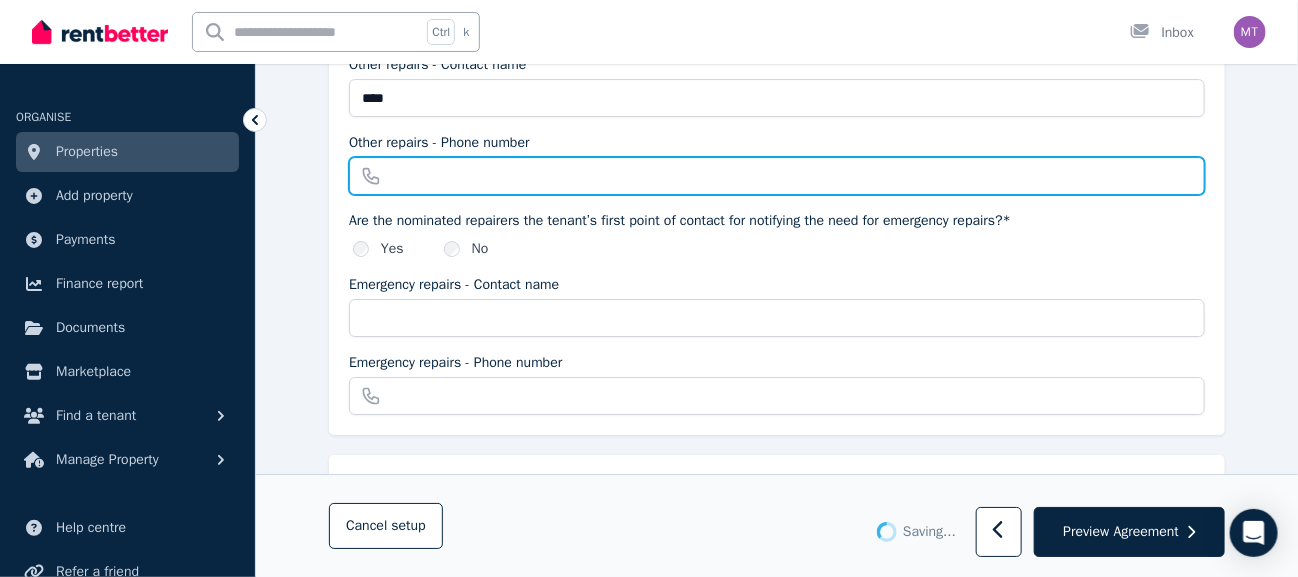 type on "**********" 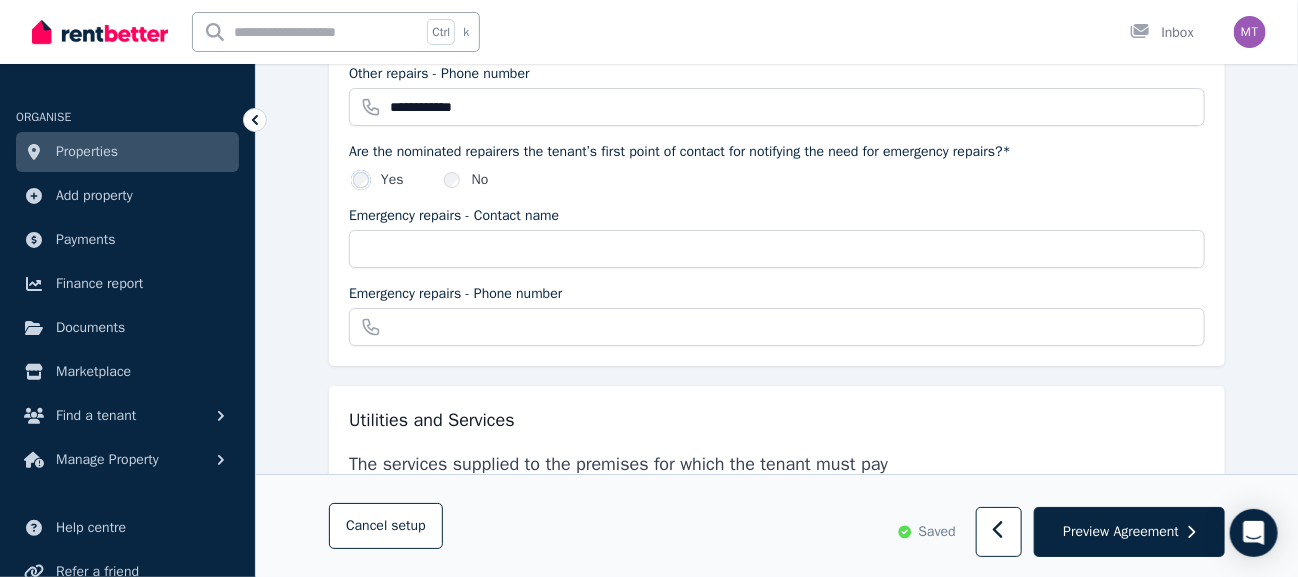 scroll, scrollTop: 2600, scrollLeft: 0, axis: vertical 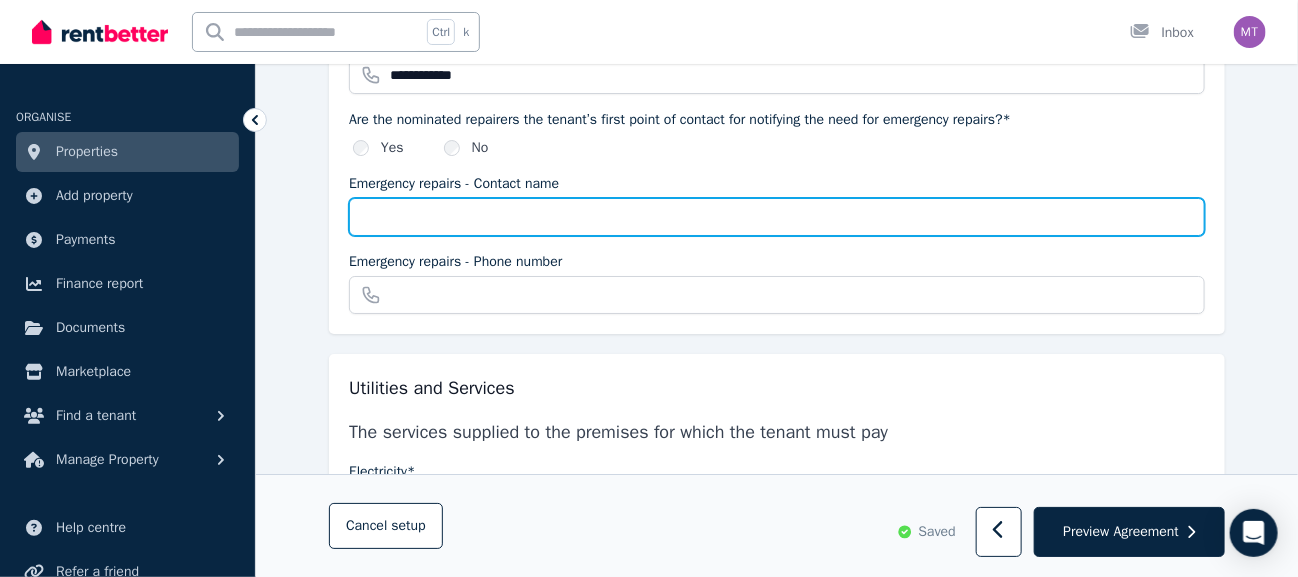 click on "Emergency repairs - Contact name" at bounding box center [777, 217] 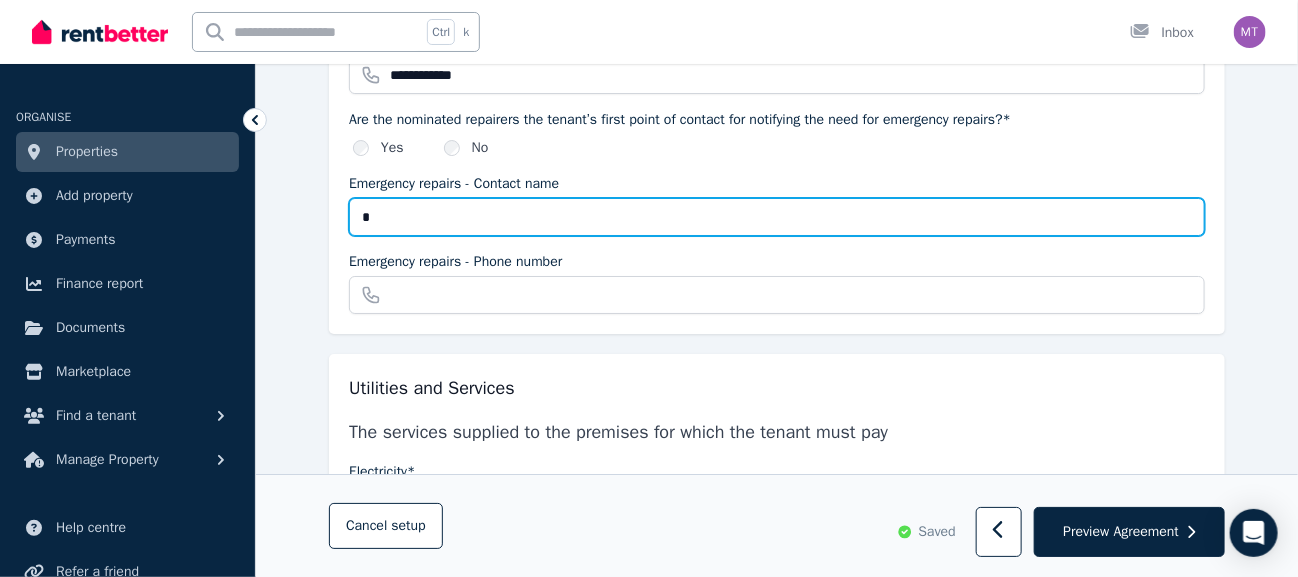 type on "****" 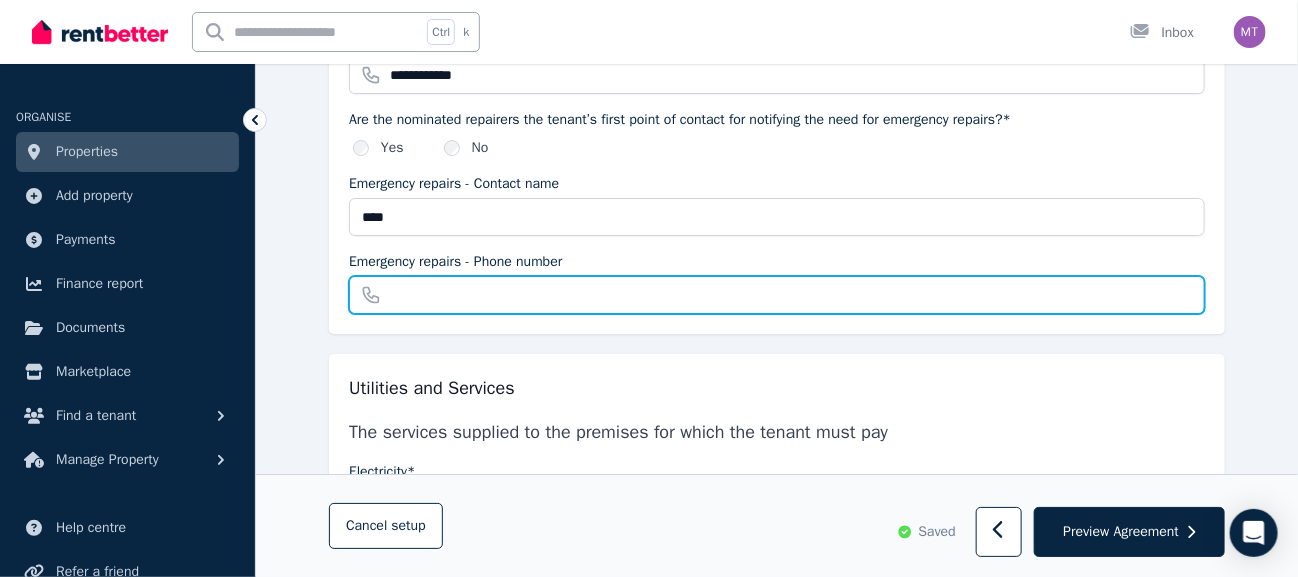 click on "Emergency repairs - Phone number" at bounding box center [777, 295] 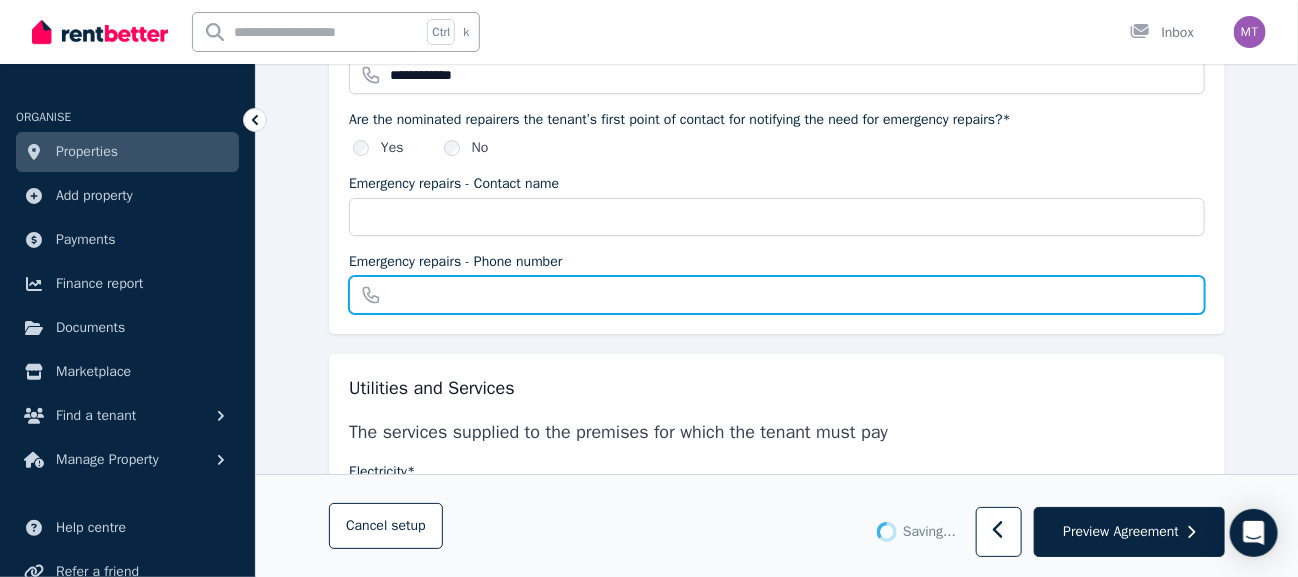 type on "****" 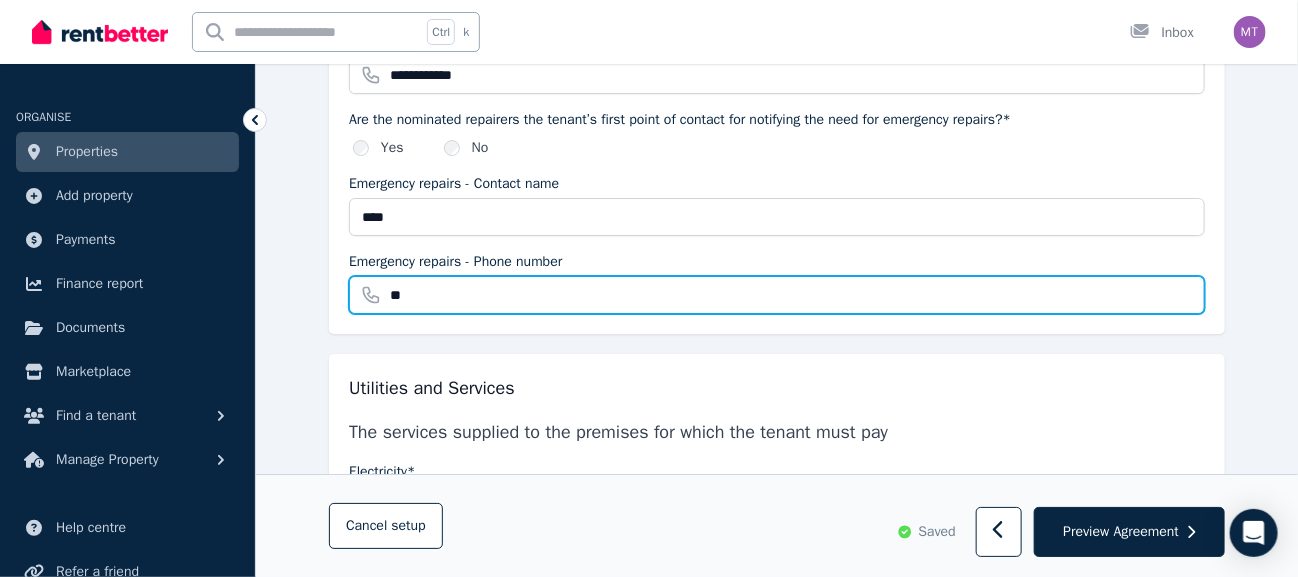 type on "**********" 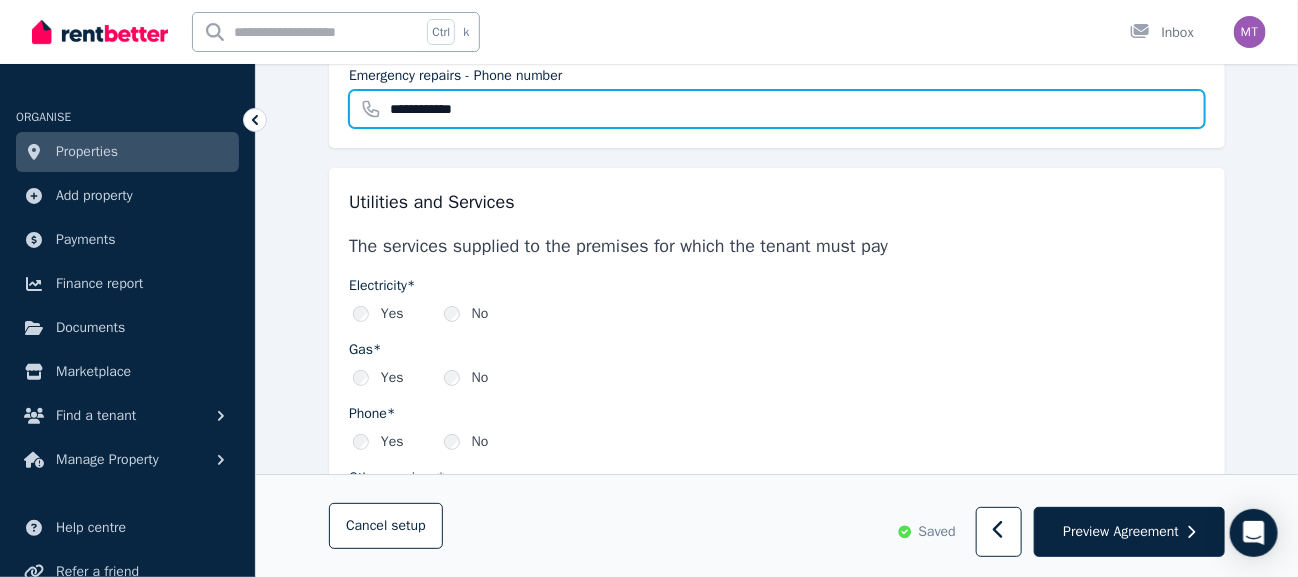 scroll, scrollTop: 2800, scrollLeft: 0, axis: vertical 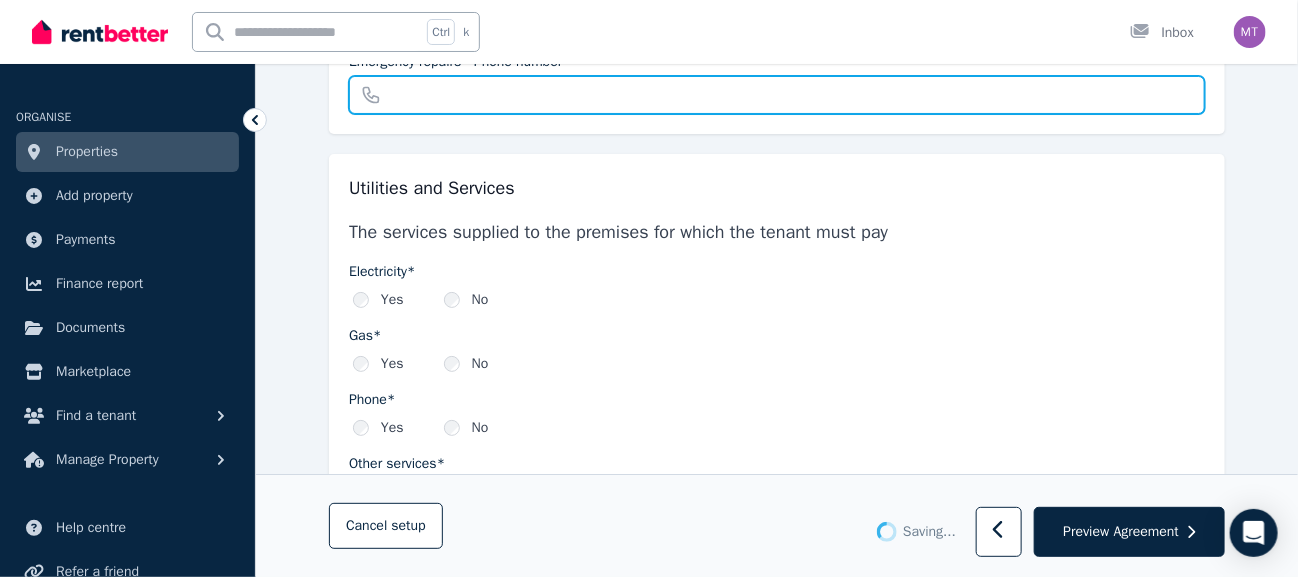 type on "**********" 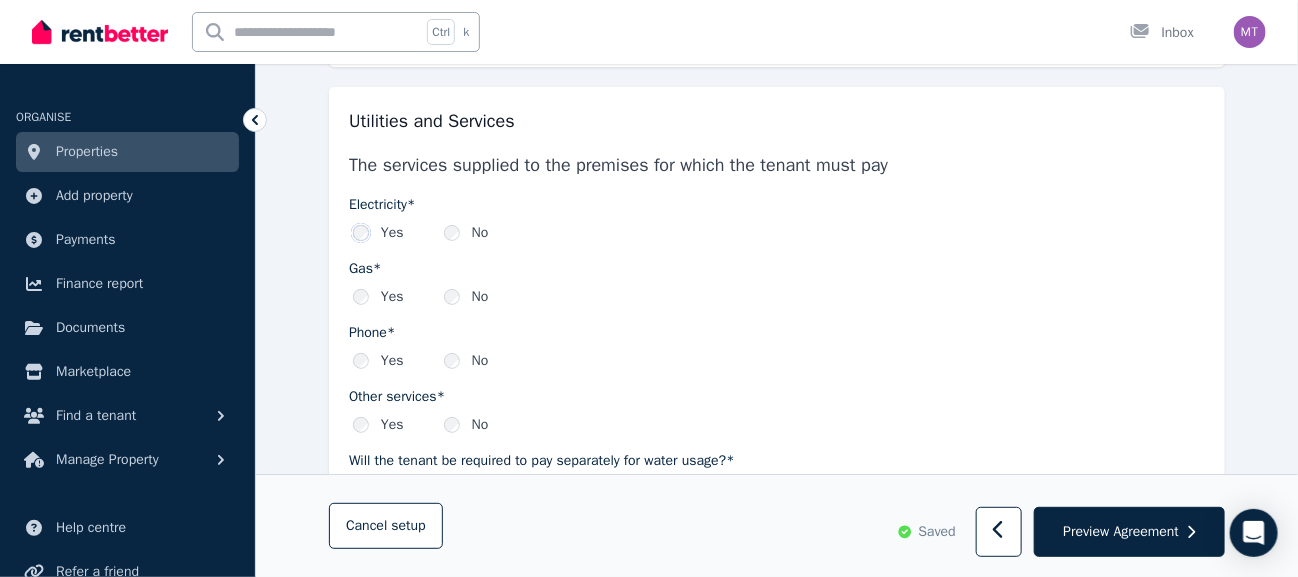 scroll, scrollTop: 2899, scrollLeft: 0, axis: vertical 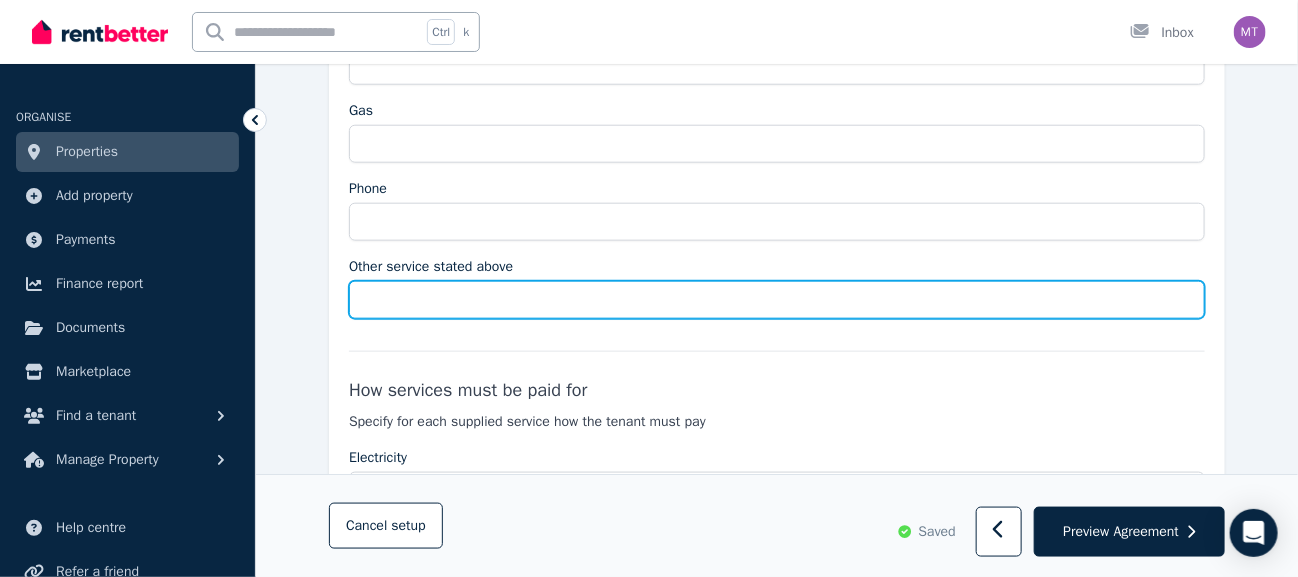 click on "Other service stated above" at bounding box center [777, 300] 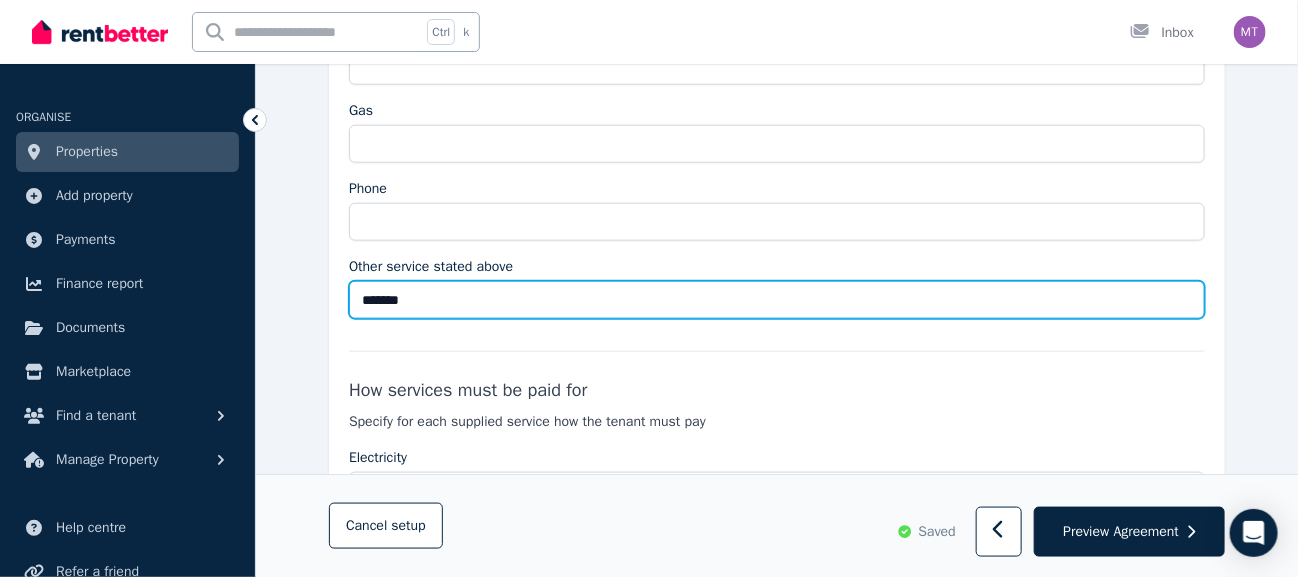 type on "*******" 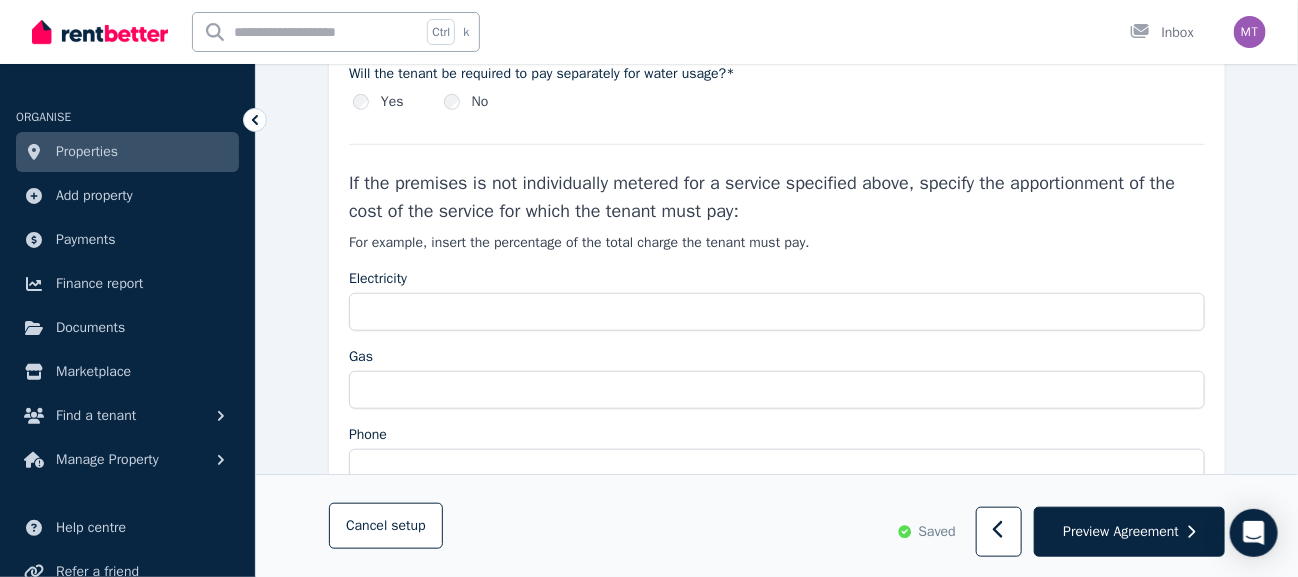 scroll, scrollTop: 3200, scrollLeft: 0, axis: vertical 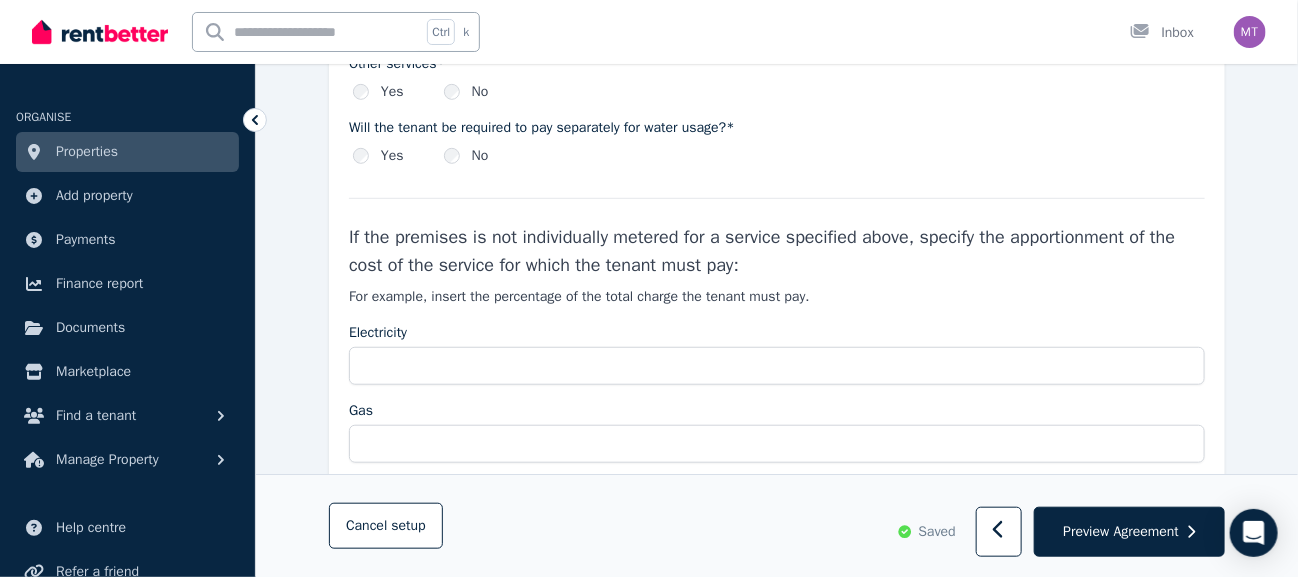 type on "**********" 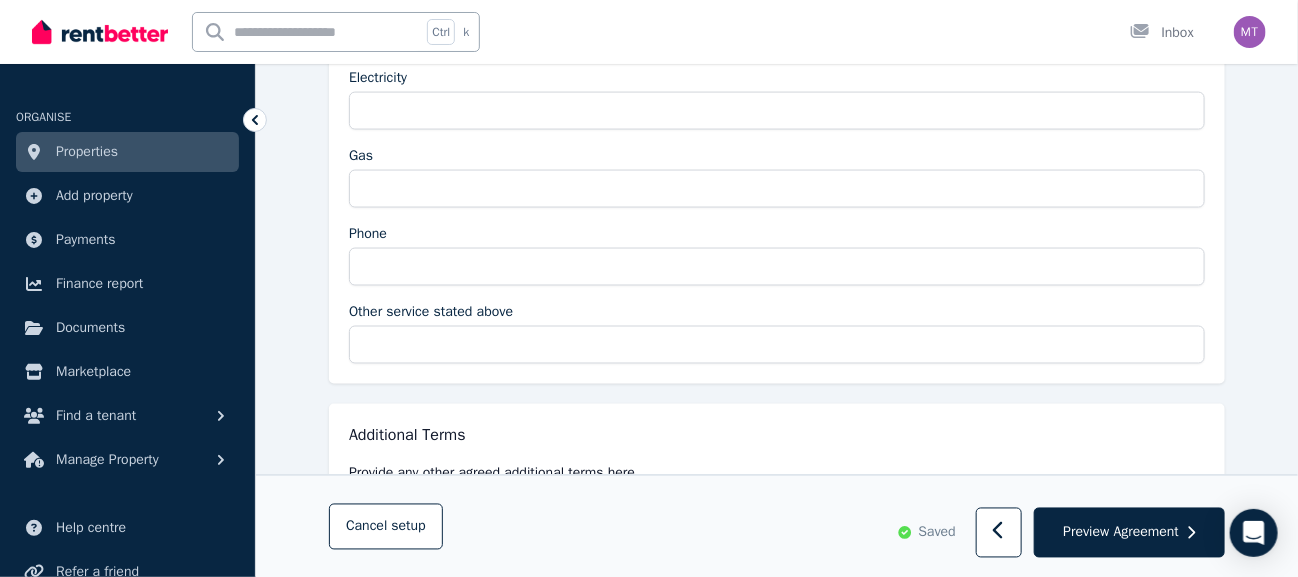 scroll, scrollTop: 3900, scrollLeft: 0, axis: vertical 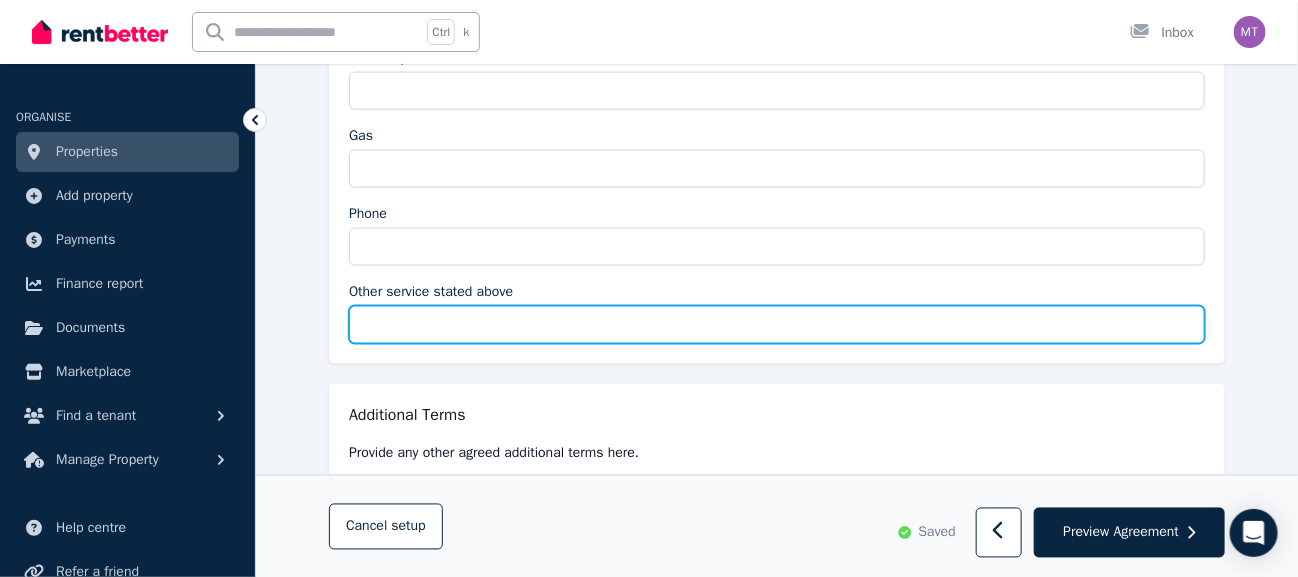 click on "Other service stated above" at bounding box center [777, 325] 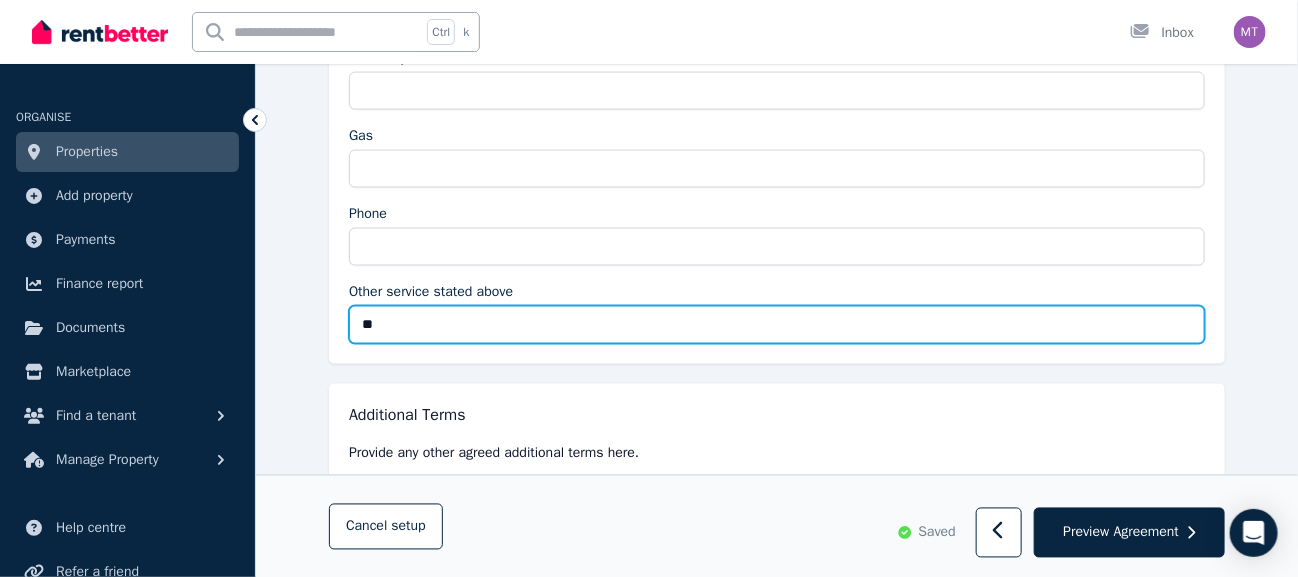 type on "*" 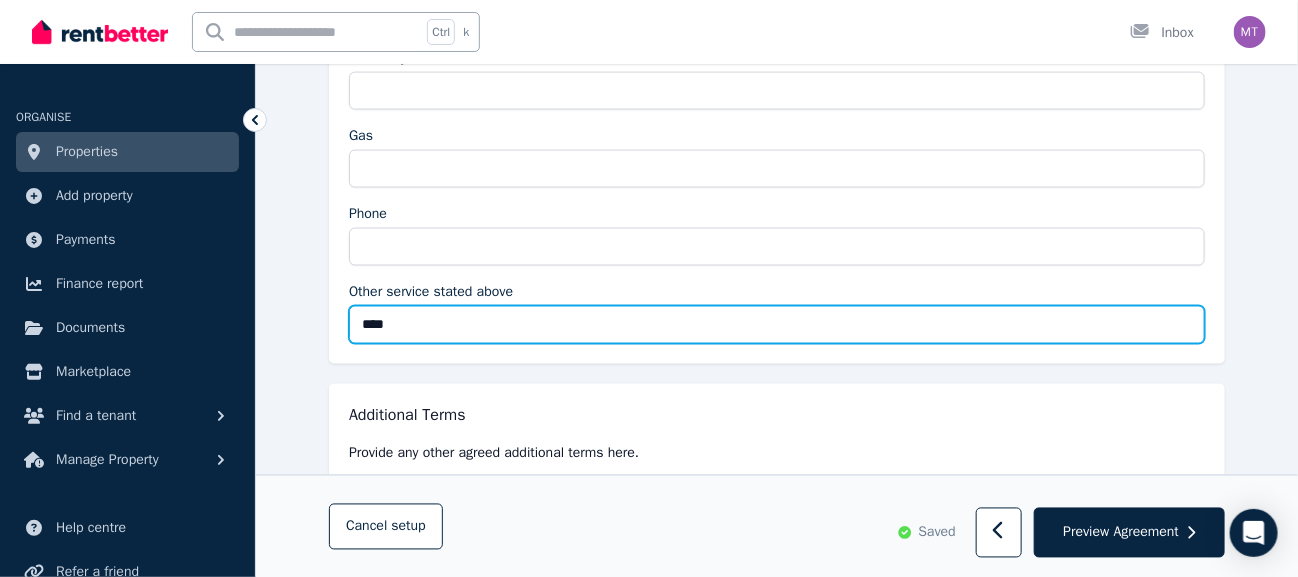 type on "*****" 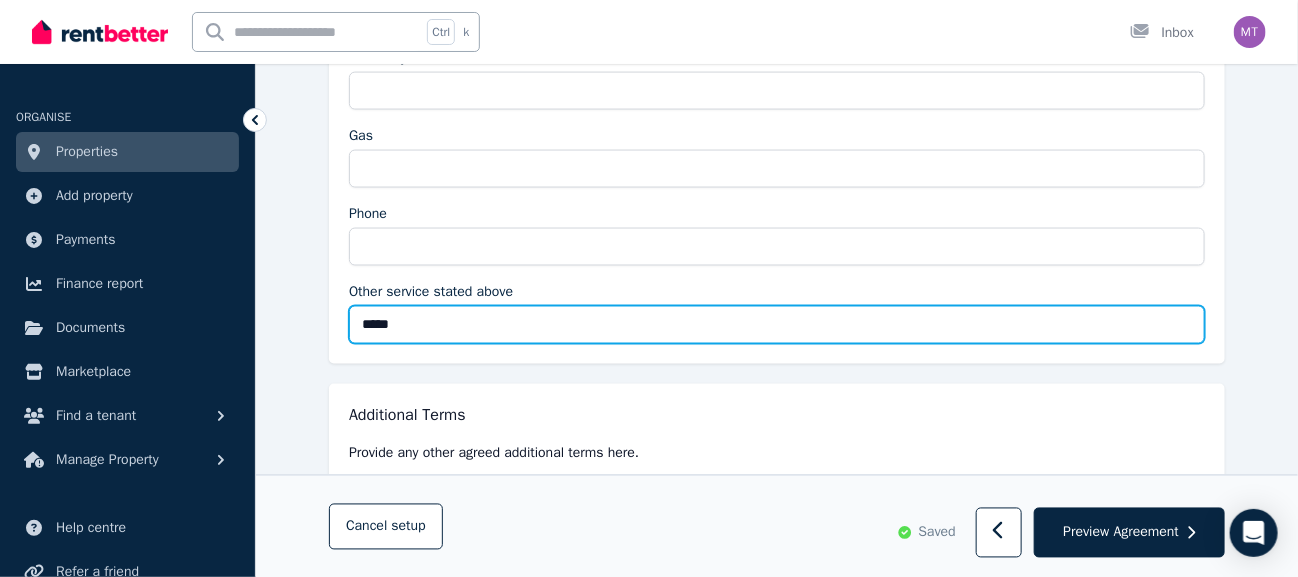 type on "**********" 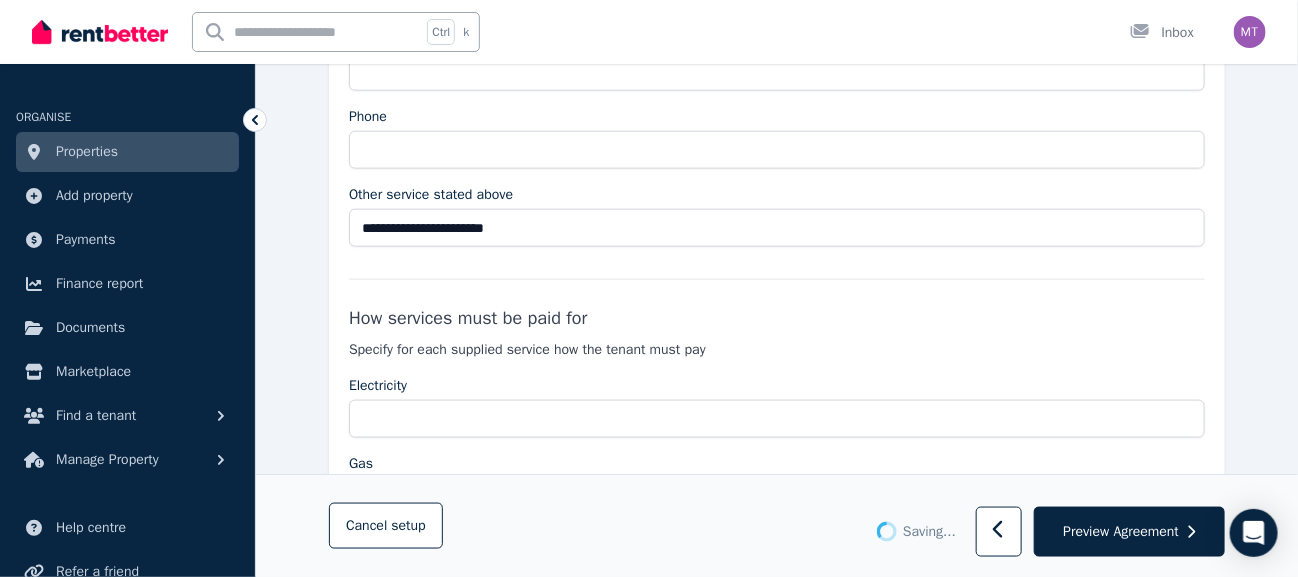 scroll, scrollTop: 3500, scrollLeft: 0, axis: vertical 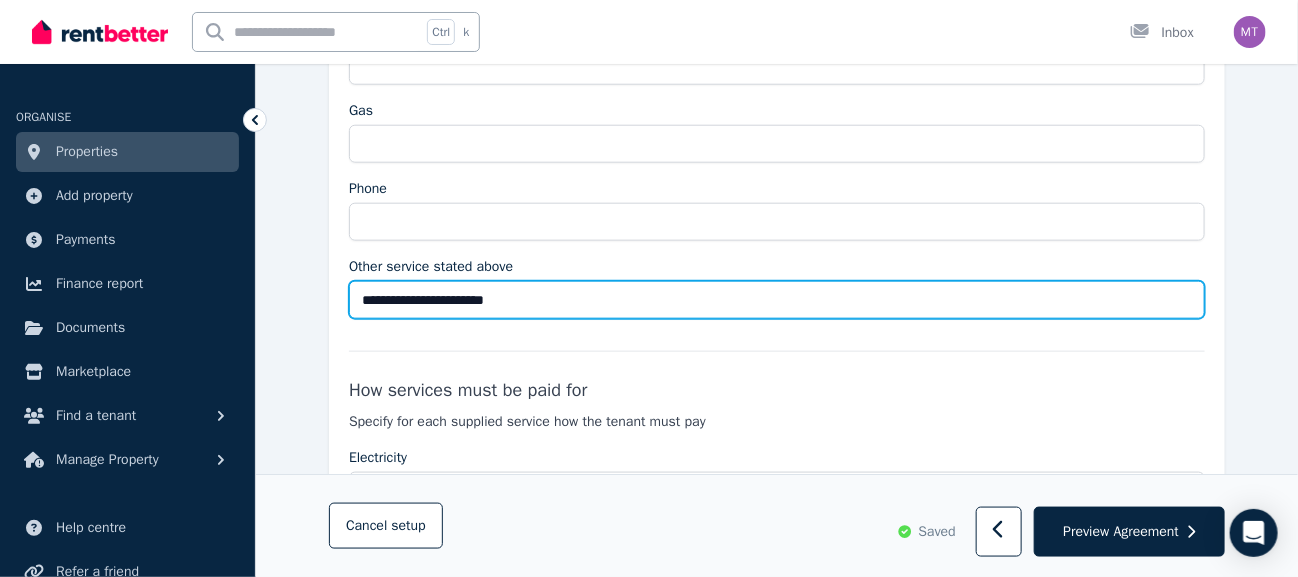 click on "**********" at bounding box center (777, 300) 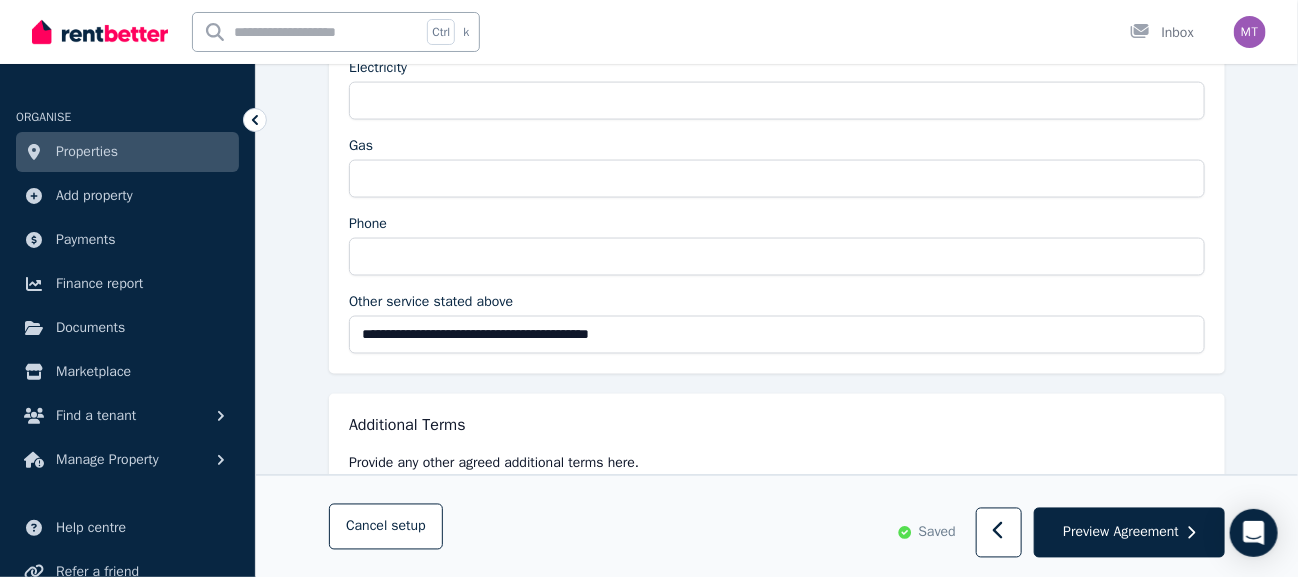 scroll, scrollTop: 3900, scrollLeft: 0, axis: vertical 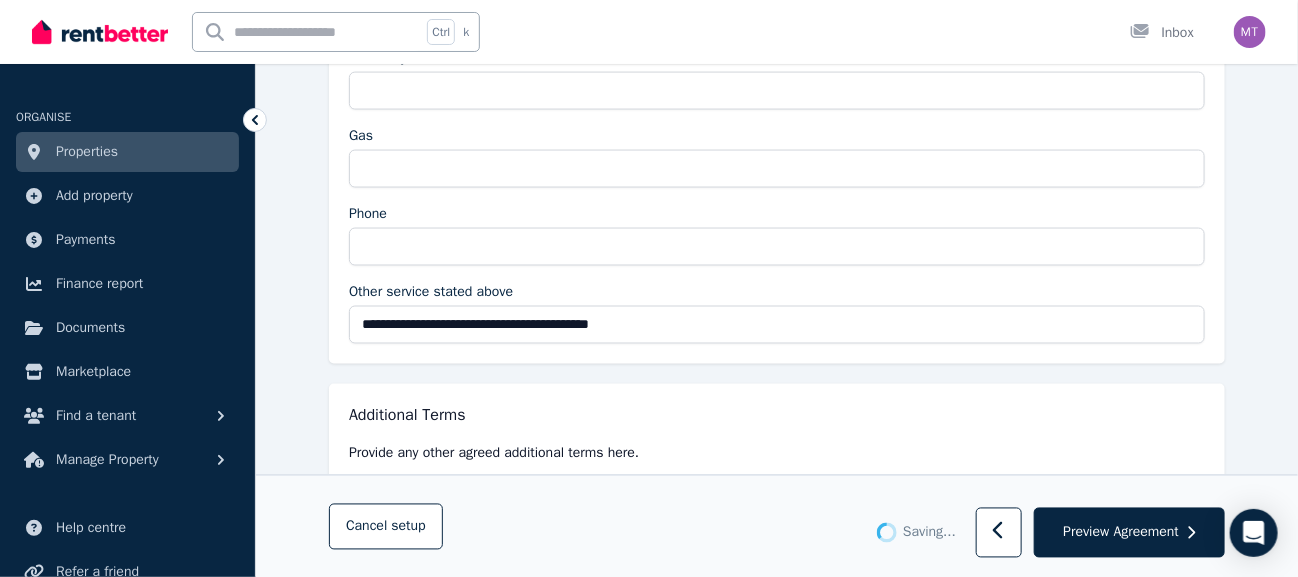 type on "**********" 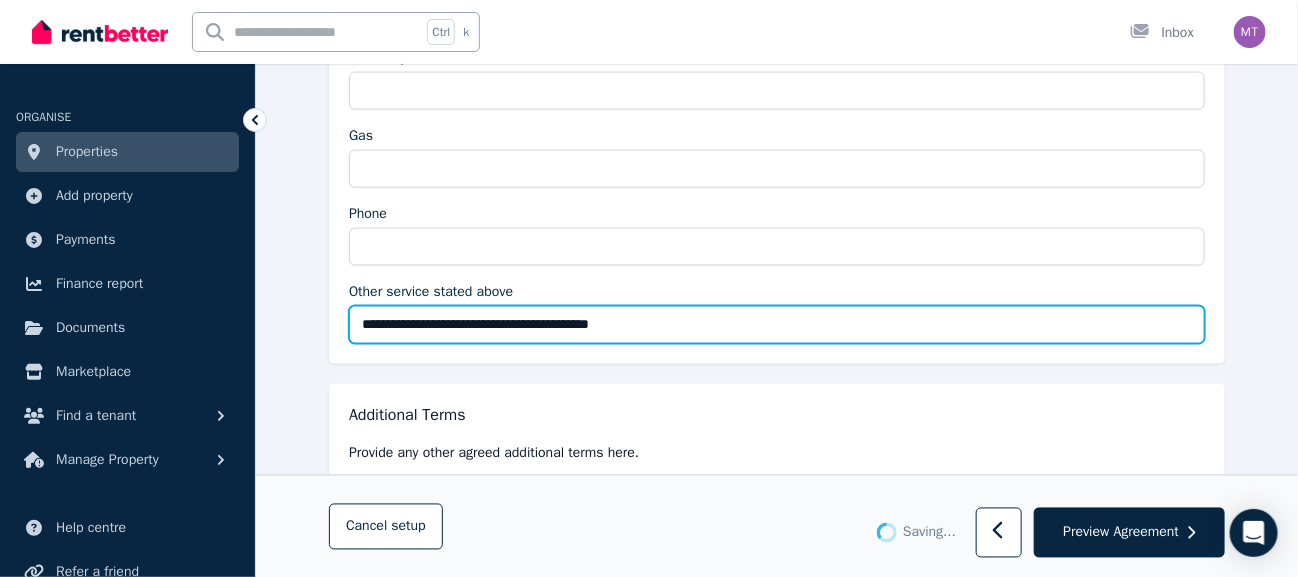 click on "**********" at bounding box center (777, 325) 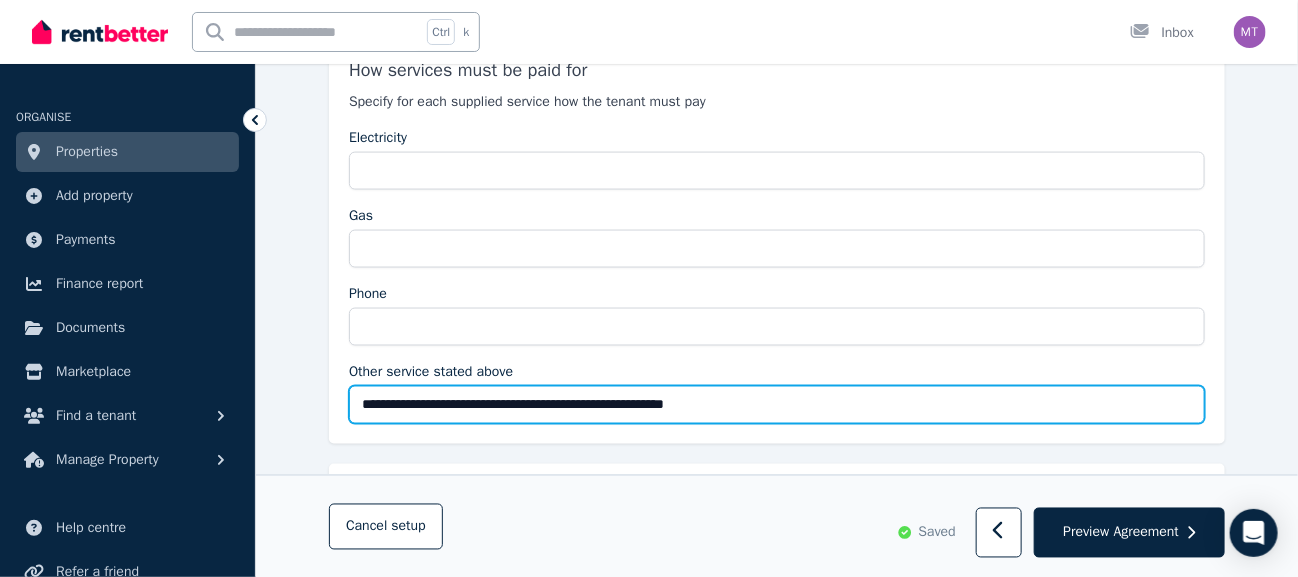 scroll, scrollTop: 3699, scrollLeft: 0, axis: vertical 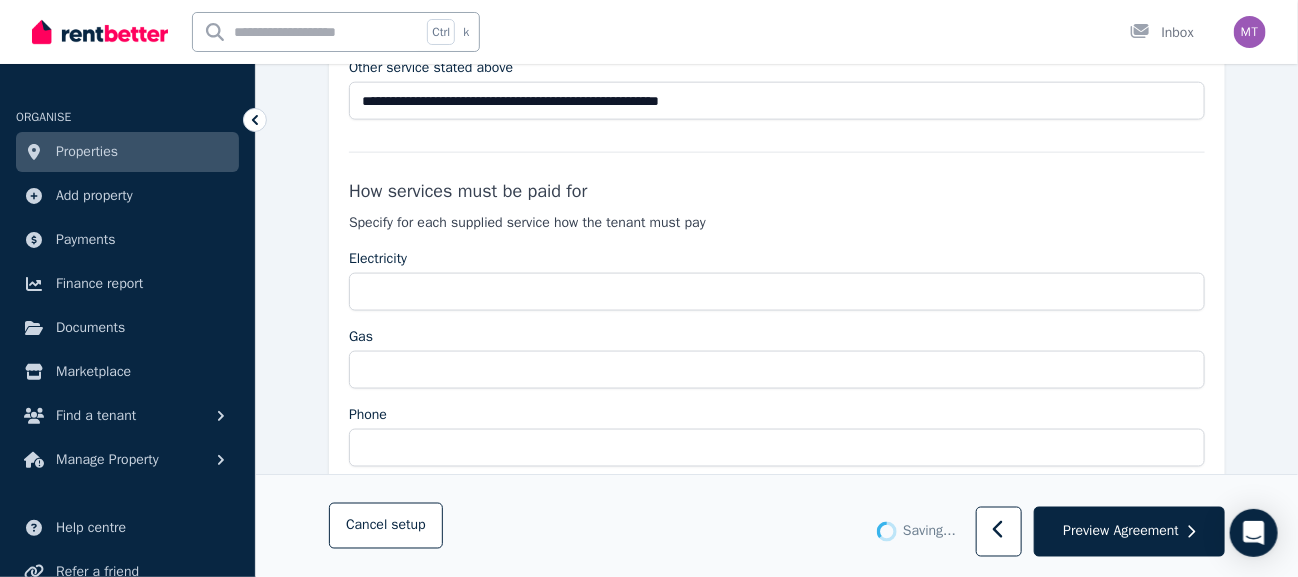 type on "**********" 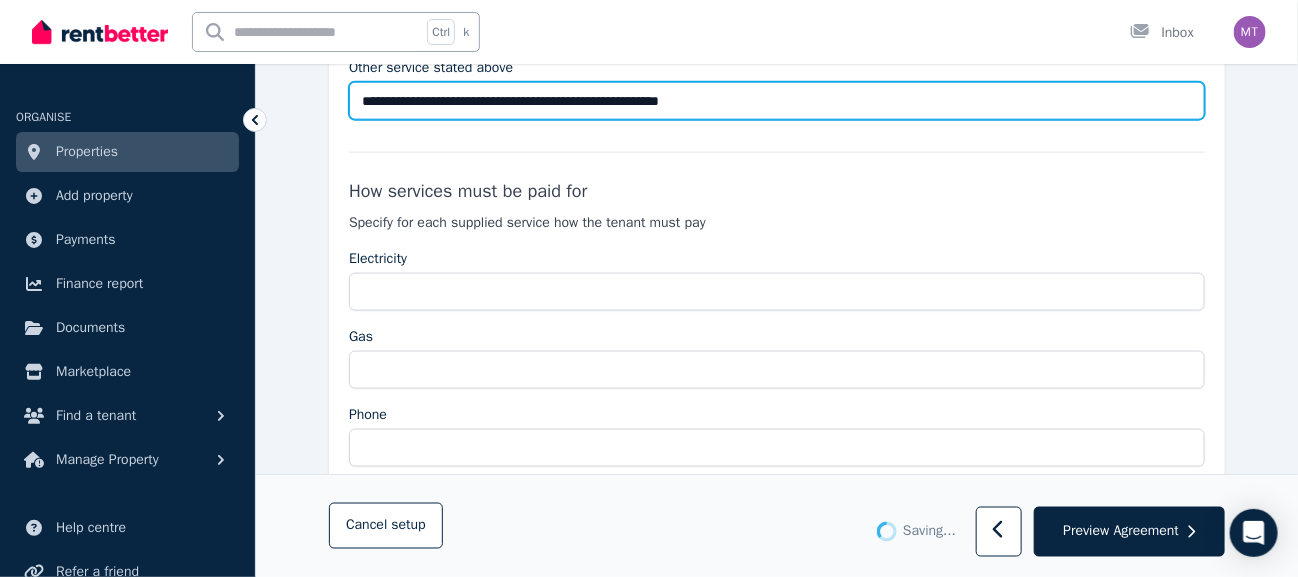 click on "**********" at bounding box center [777, 101] 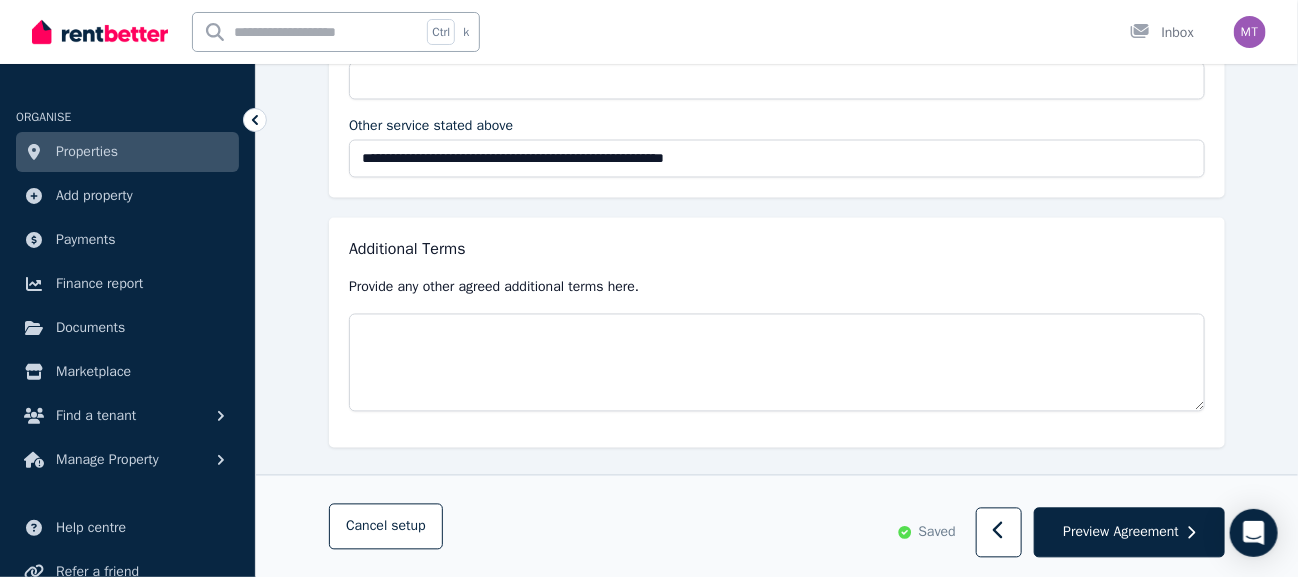 scroll, scrollTop: 4069, scrollLeft: 0, axis: vertical 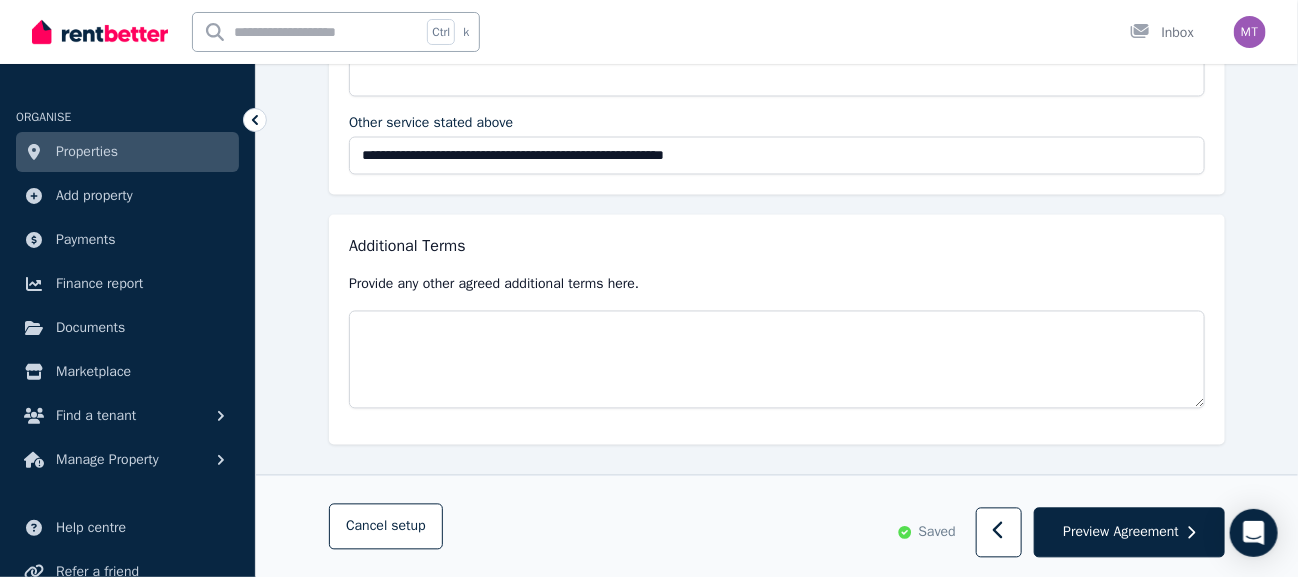 type on "**********" 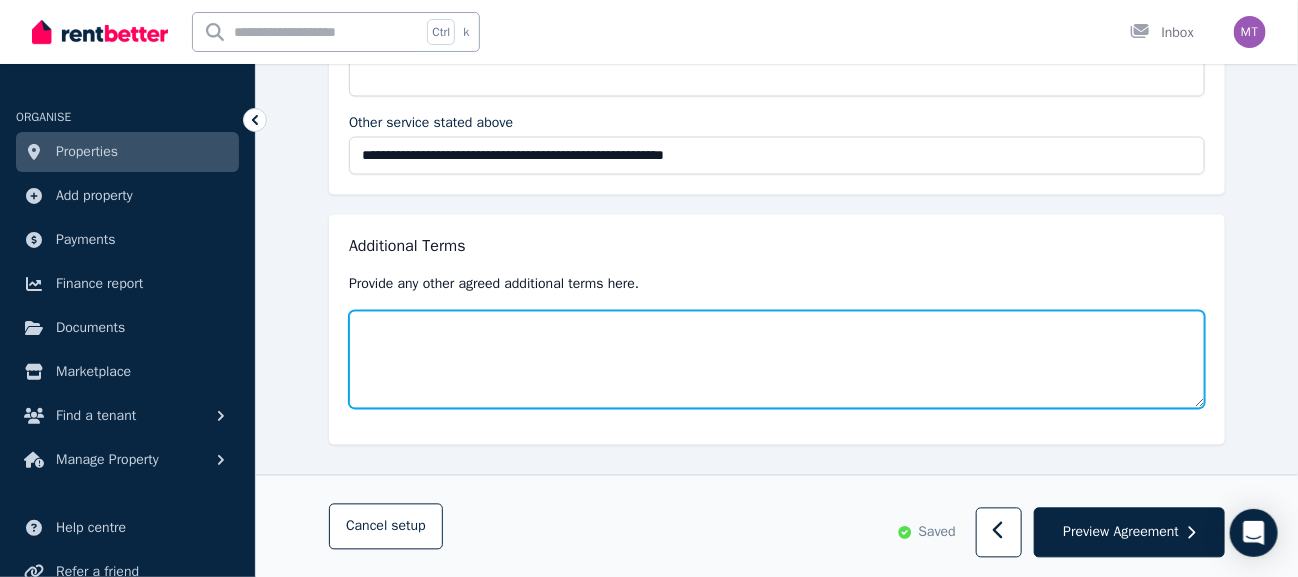 click at bounding box center (777, 360) 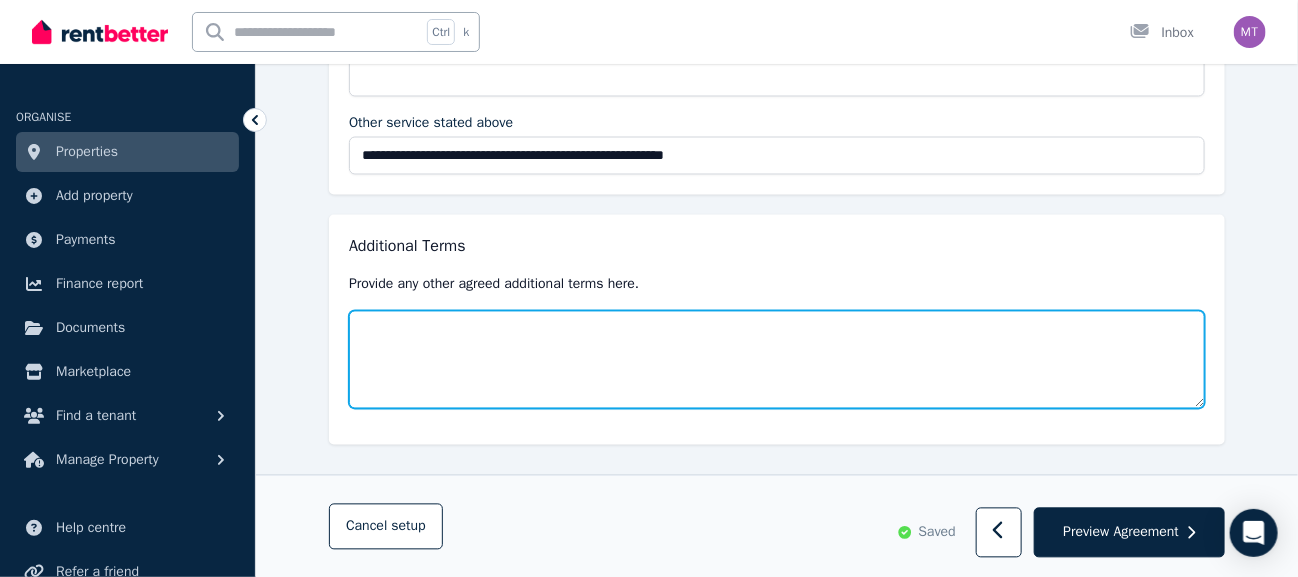 type on "*" 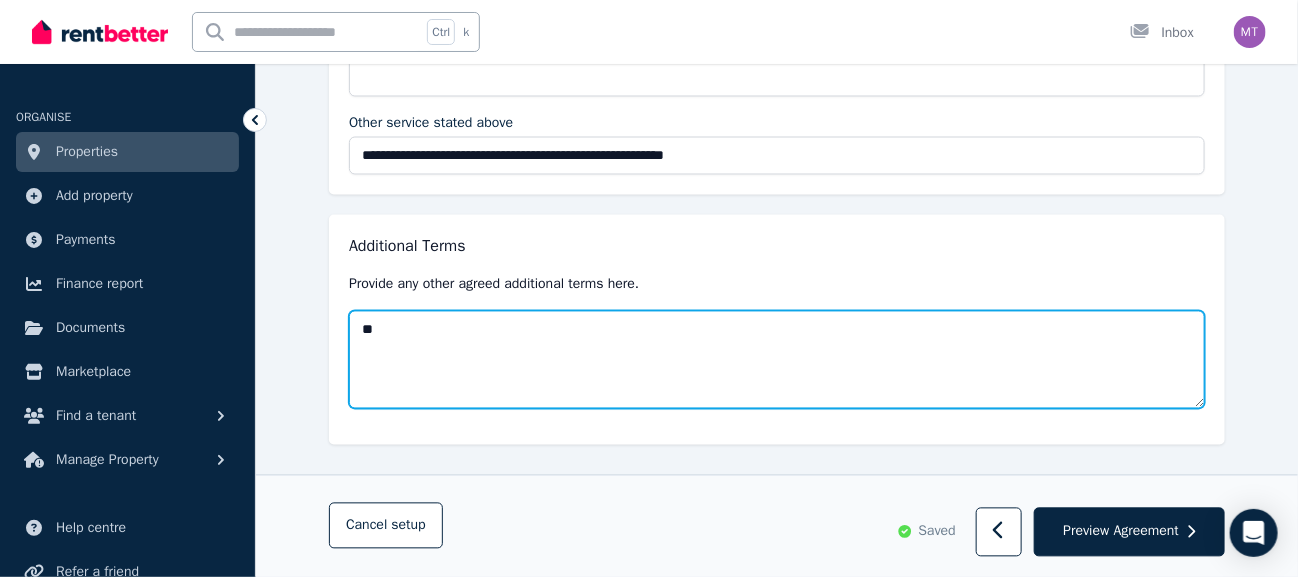 type on "*" 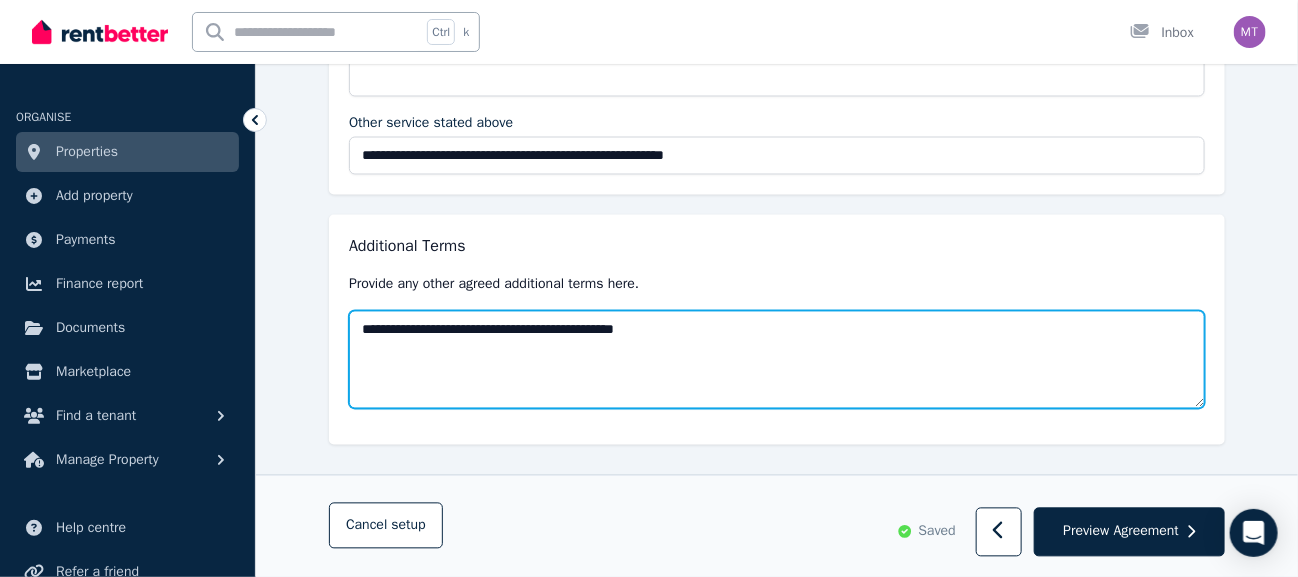 drag, startPoint x: 484, startPoint y: 308, endPoint x: 816, endPoint y: 527, distance: 397.7248 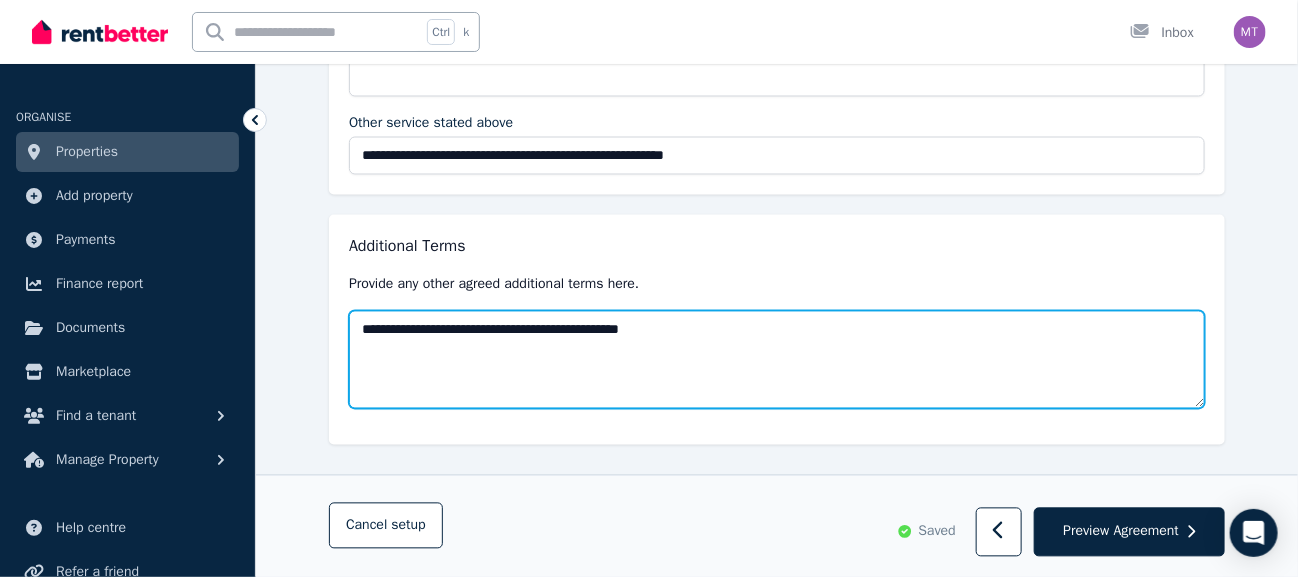 drag, startPoint x: 700, startPoint y: 304, endPoint x: 720, endPoint y: 311, distance: 21.189621 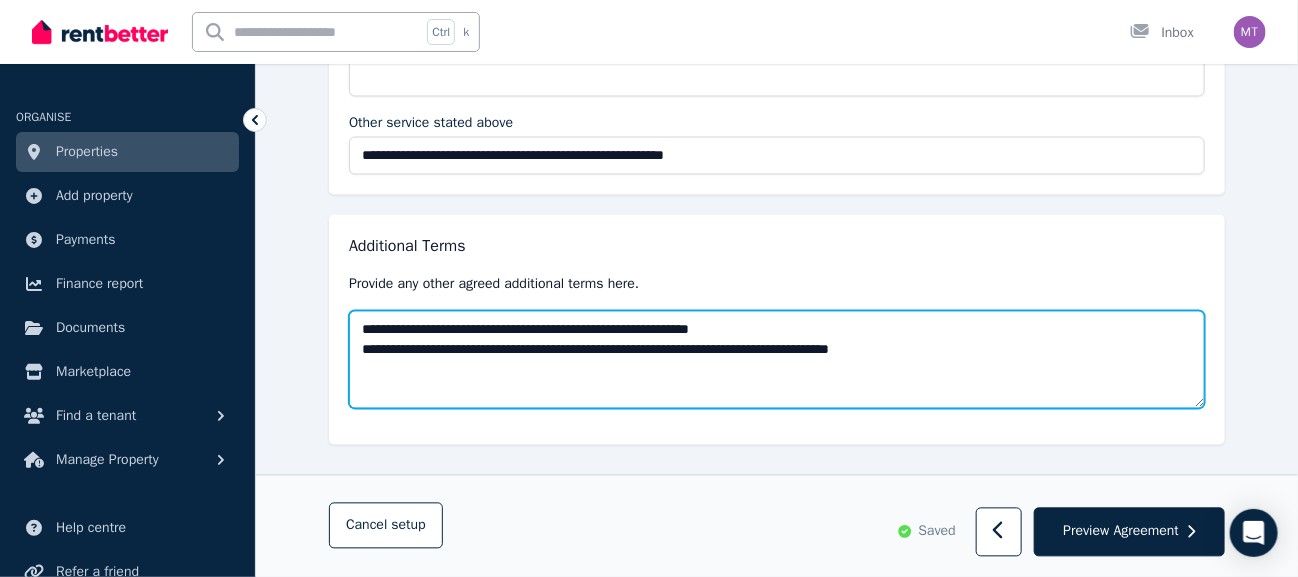 drag, startPoint x: 772, startPoint y: 327, endPoint x: 905, endPoint y: 402, distance: 152.68922 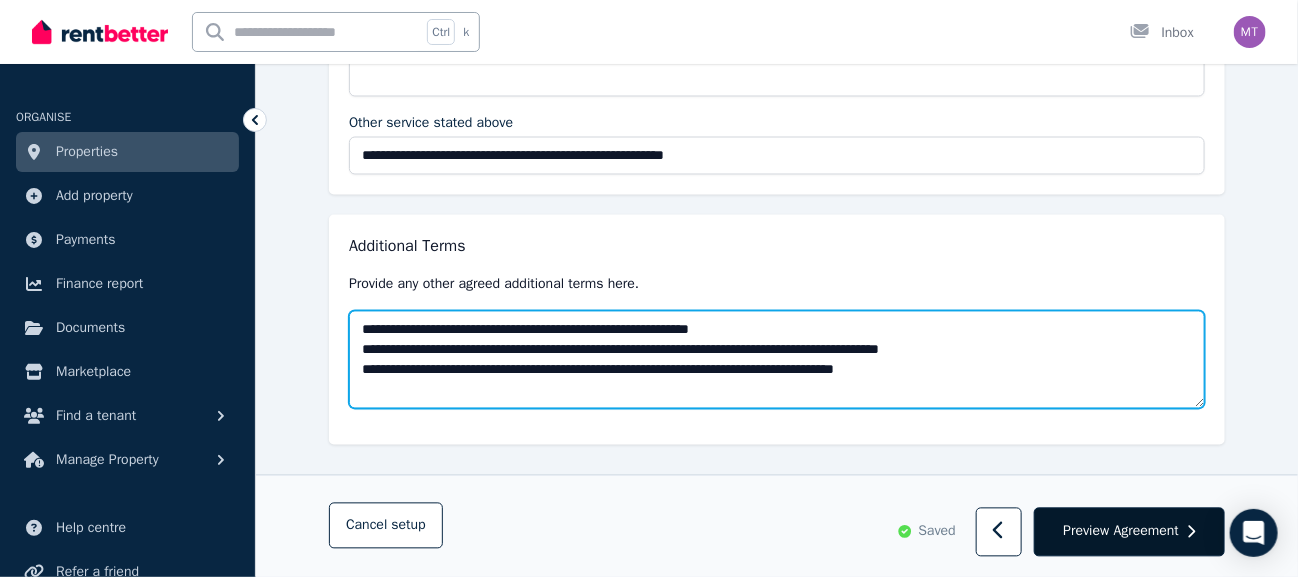 type on "**********" 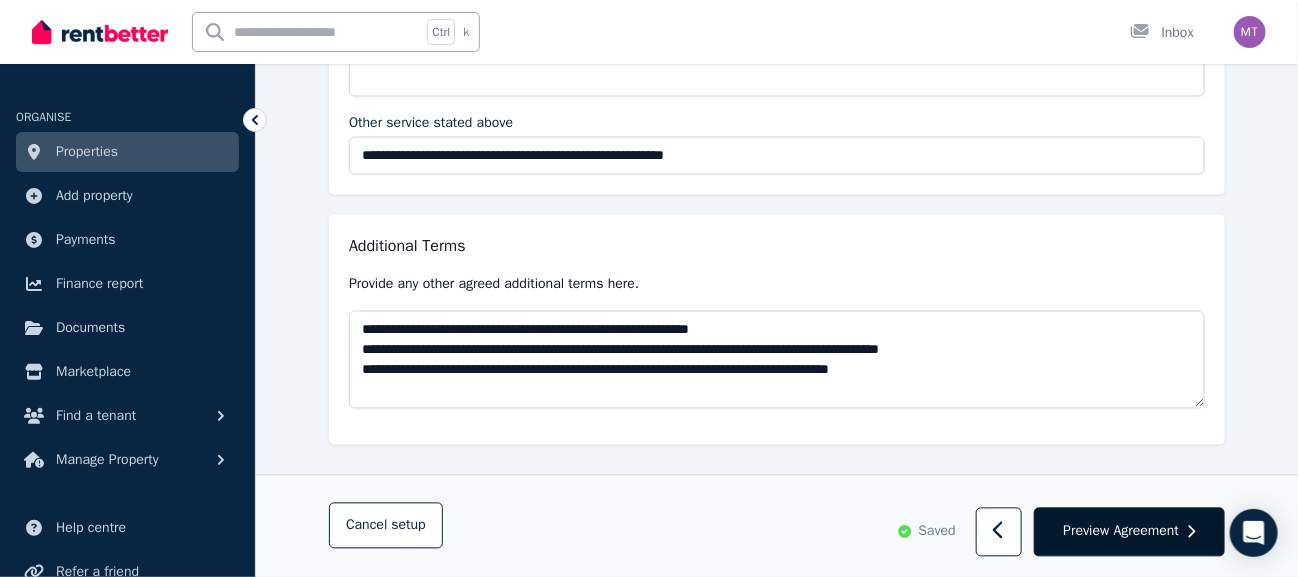 click on "Preview Agreement" at bounding box center (1121, 532) 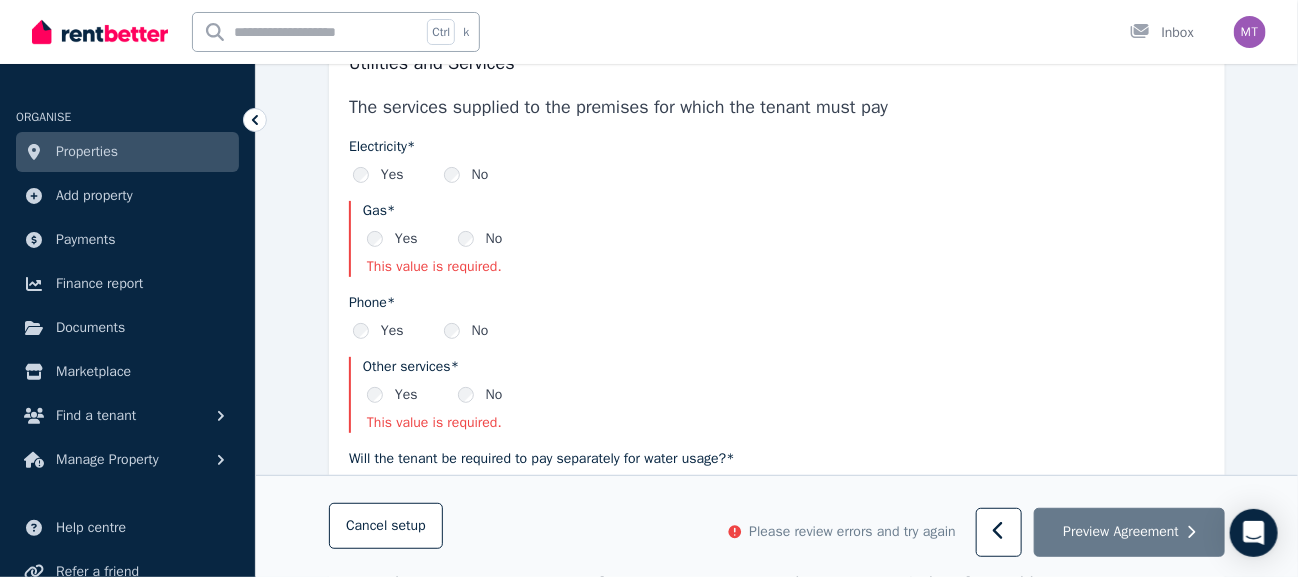 scroll, scrollTop: 2825, scrollLeft: 0, axis: vertical 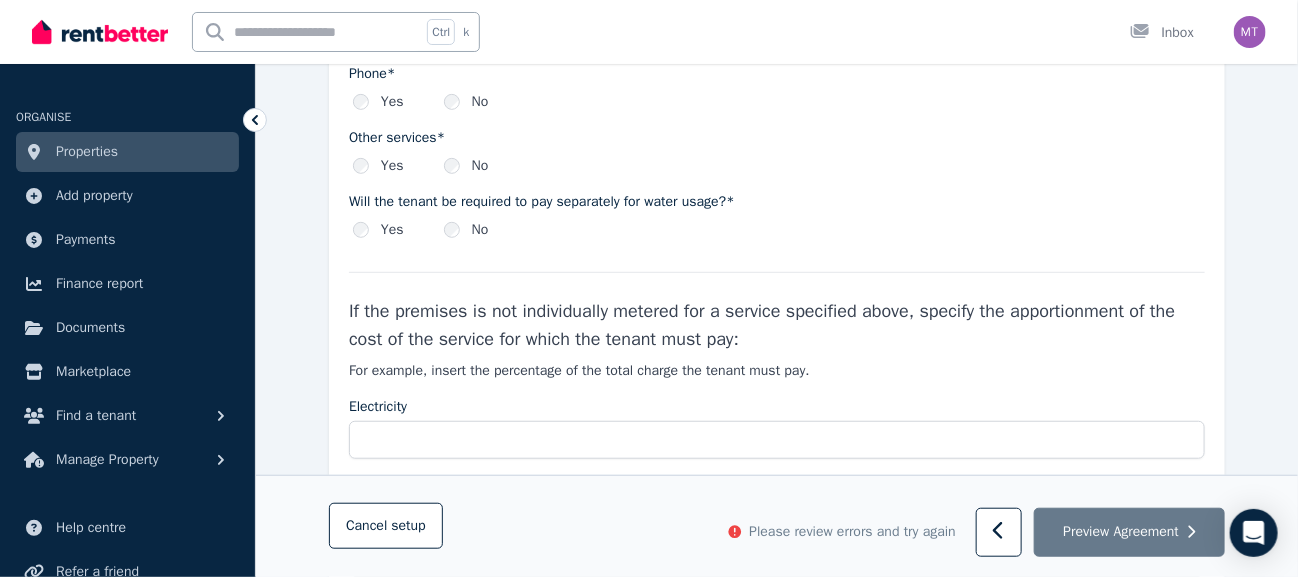 click on "**********" at bounding box center [777, 501] 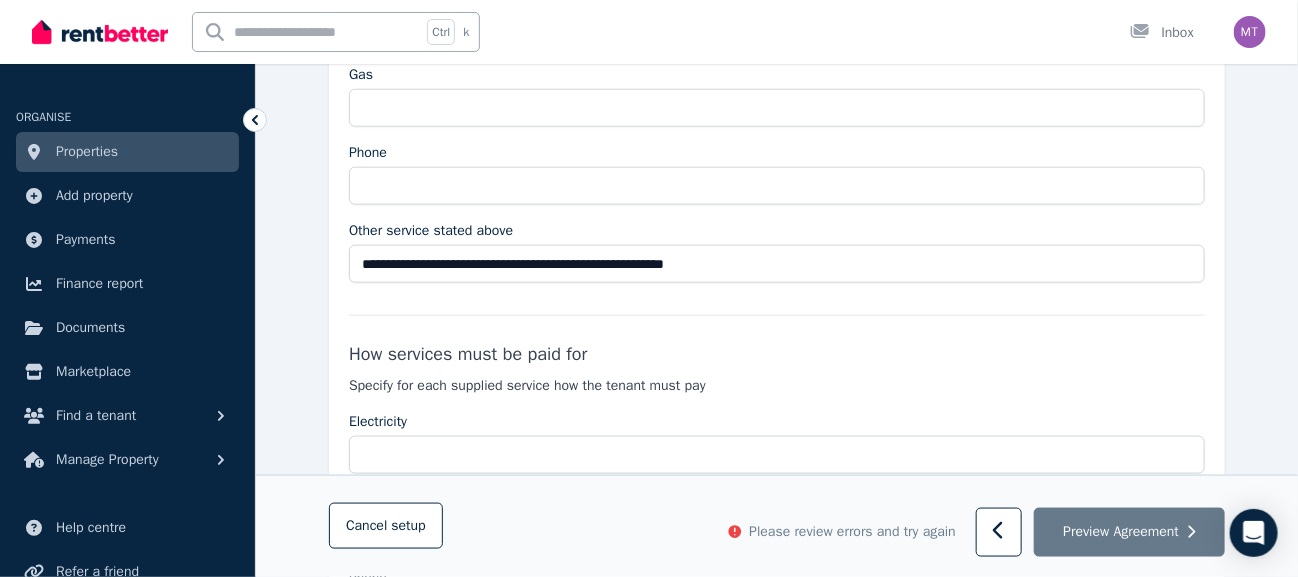 scroll, scrollTop: 3526, scrollLeft: 0, axis: vertical 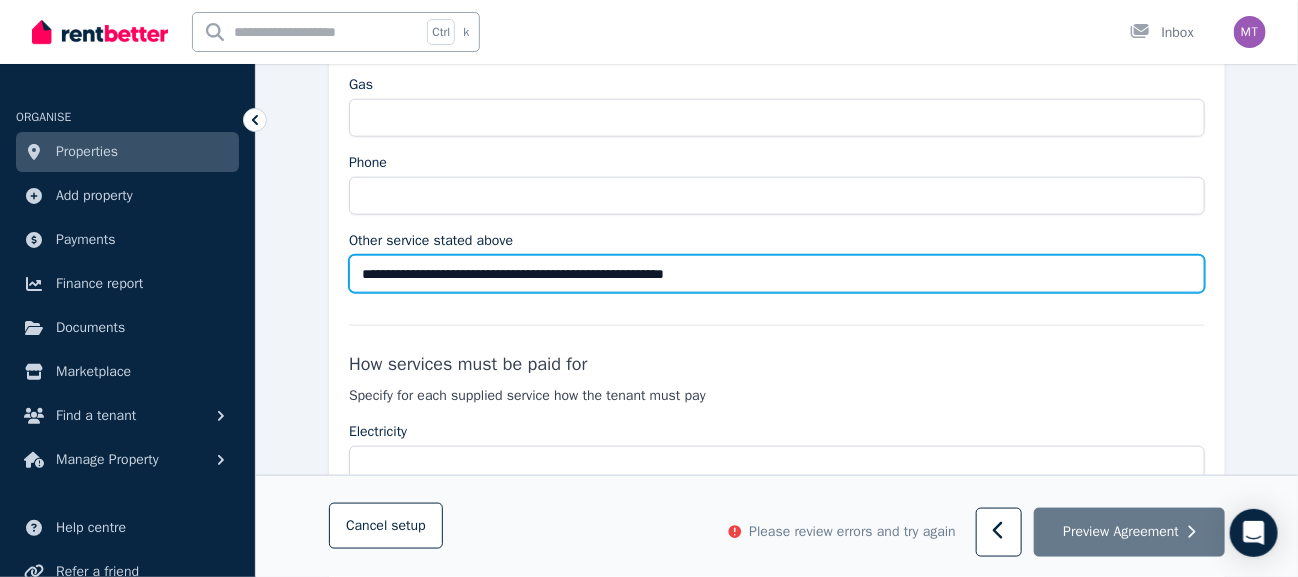click on "**********" at bounding box center [777, 274] 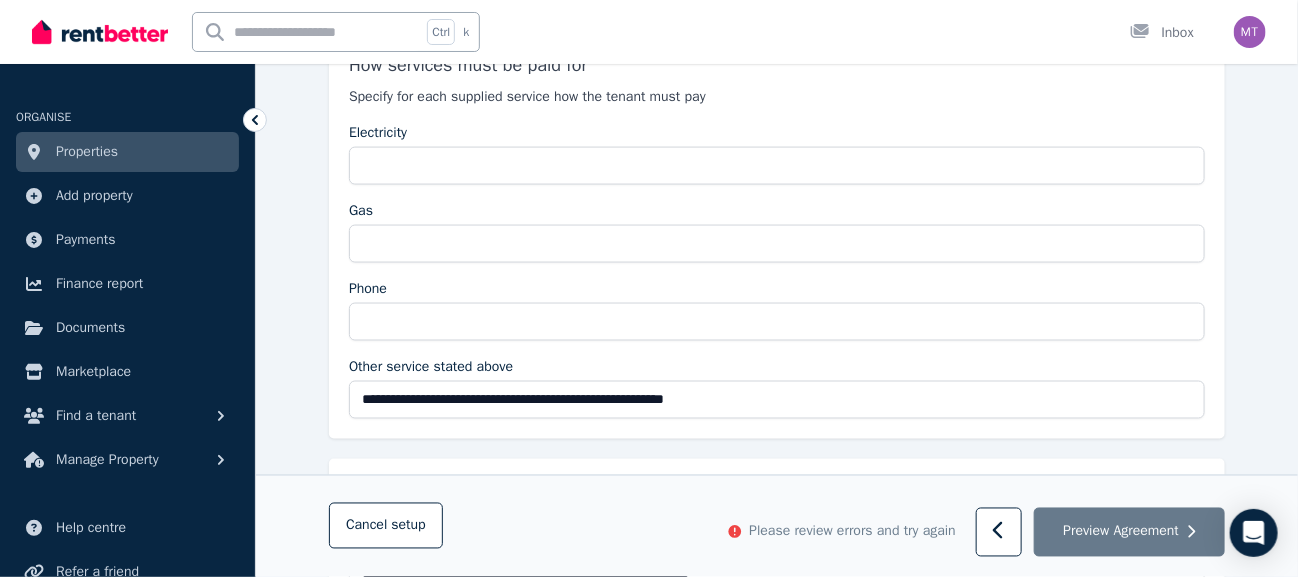 type on "**********" 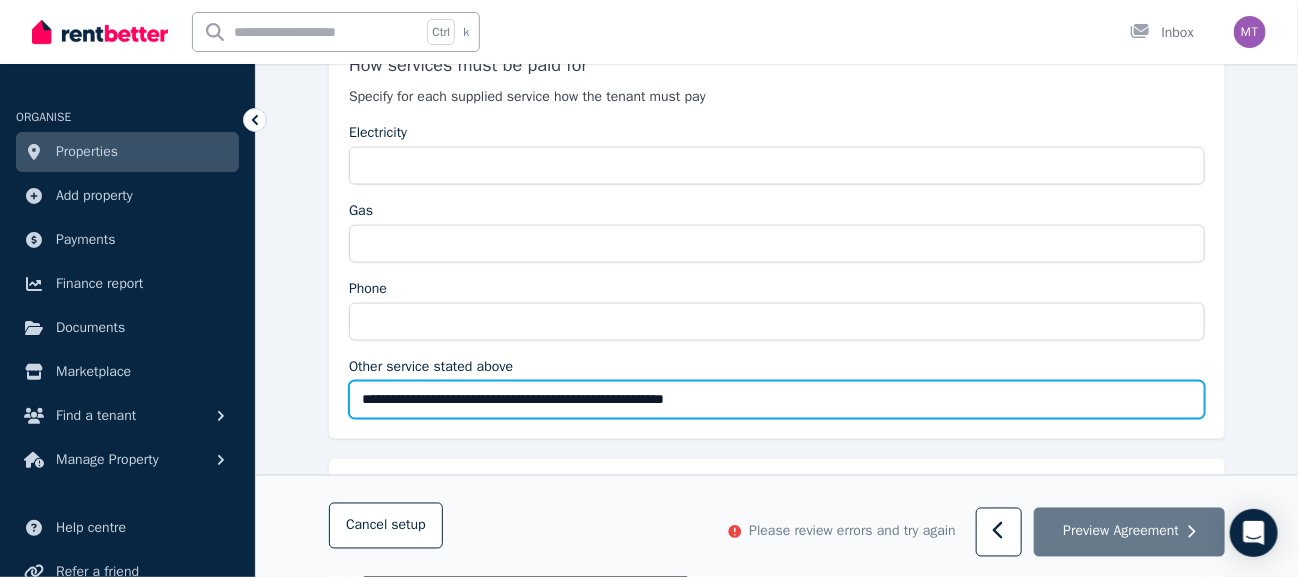 click on "**********" at bounding box center [777, 400] 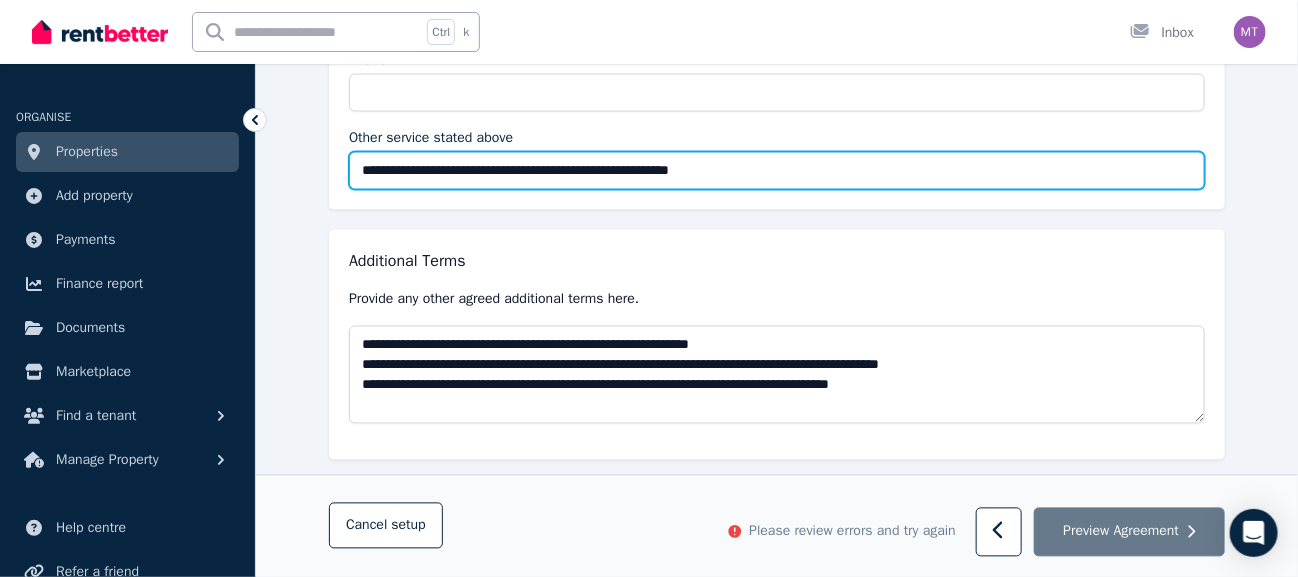 scroll, scrollTop: 4069, scrollLeft: 0, axis: vertical 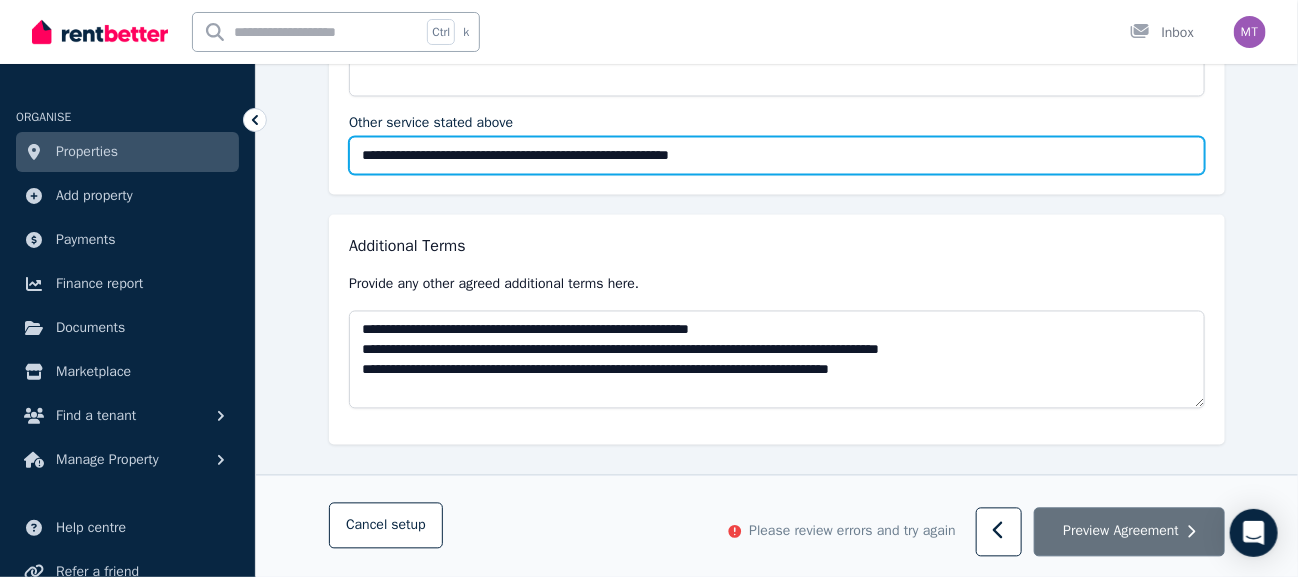type on "**********" 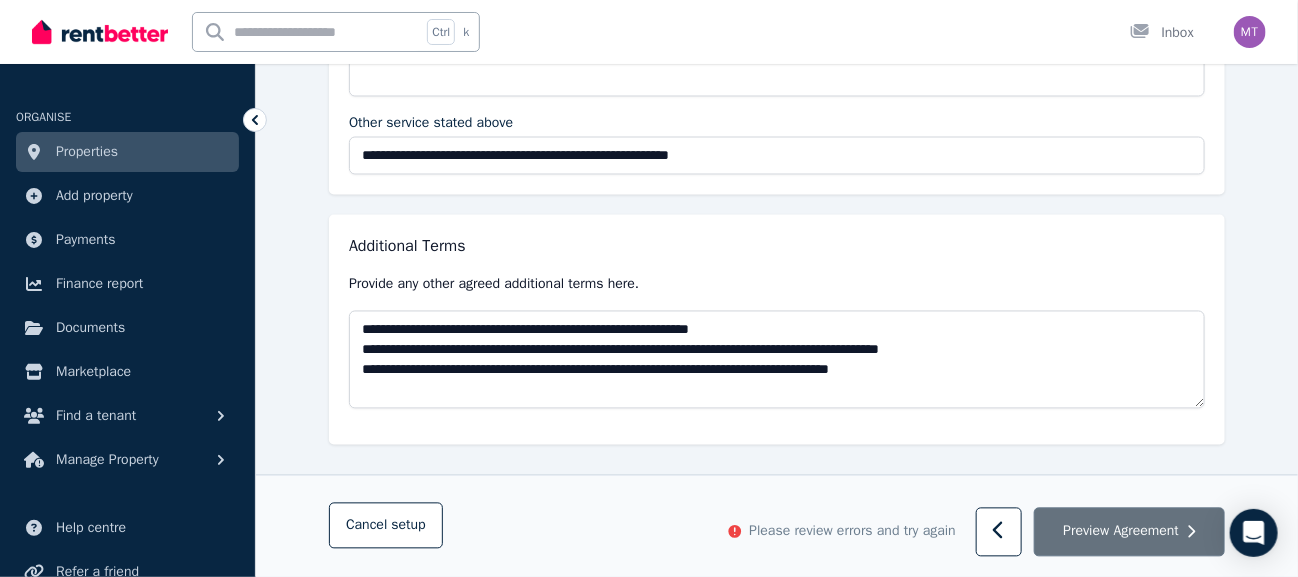 click on "Preview Agreement" at bounding box center (1129, 533) 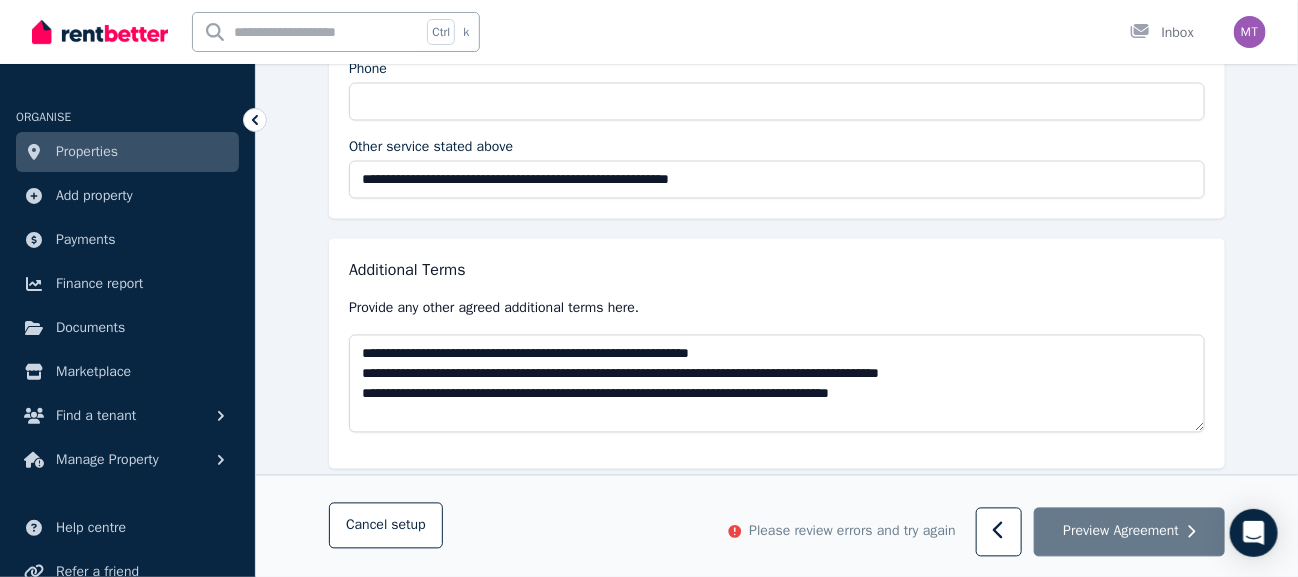 scroll, scrollTop: 4069, scrollLeft: 0, axis: vertical 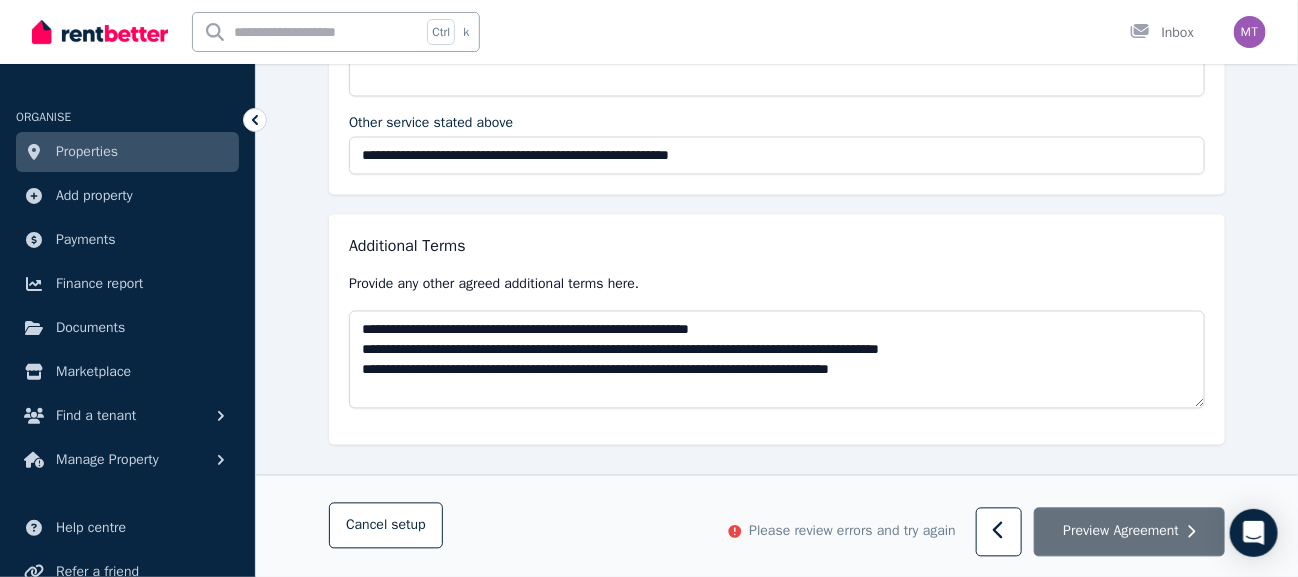drag, startPoint x: 1092, startPoint y: 540, endPoint x: 1053, endPoint y: 542, distance: 39.051247 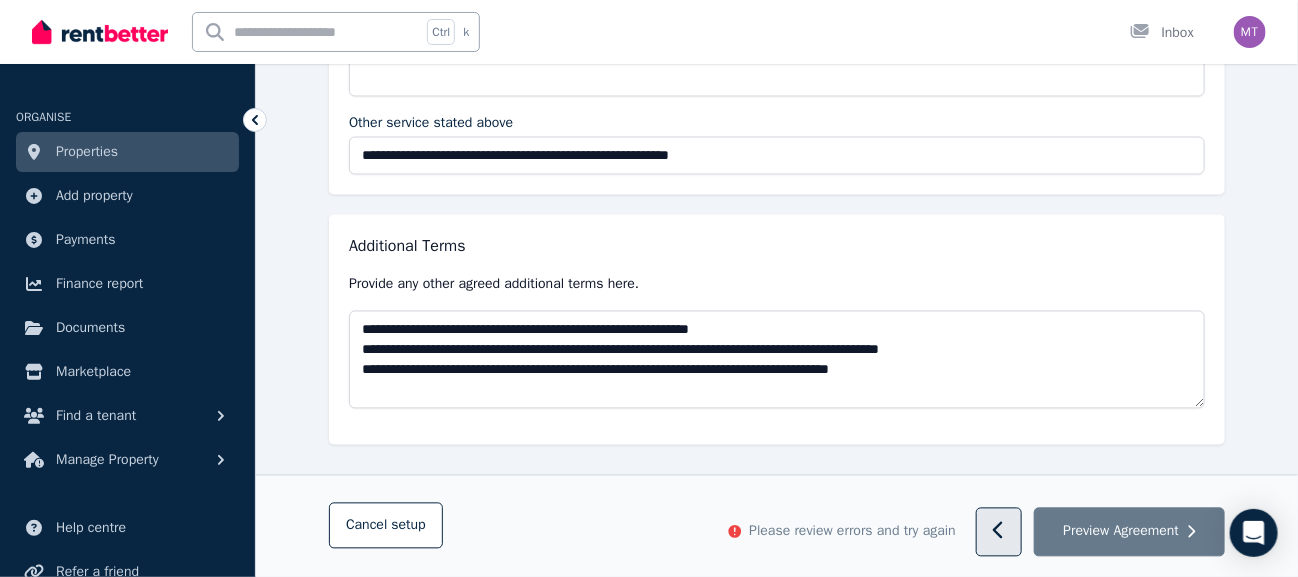 click 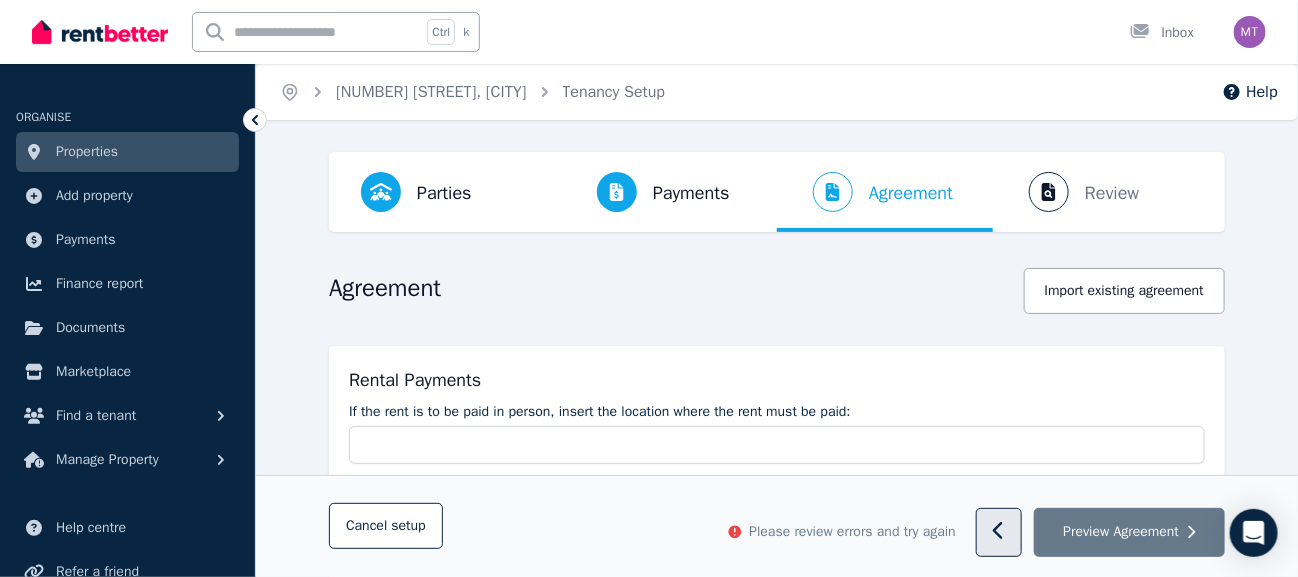 select on "**********" 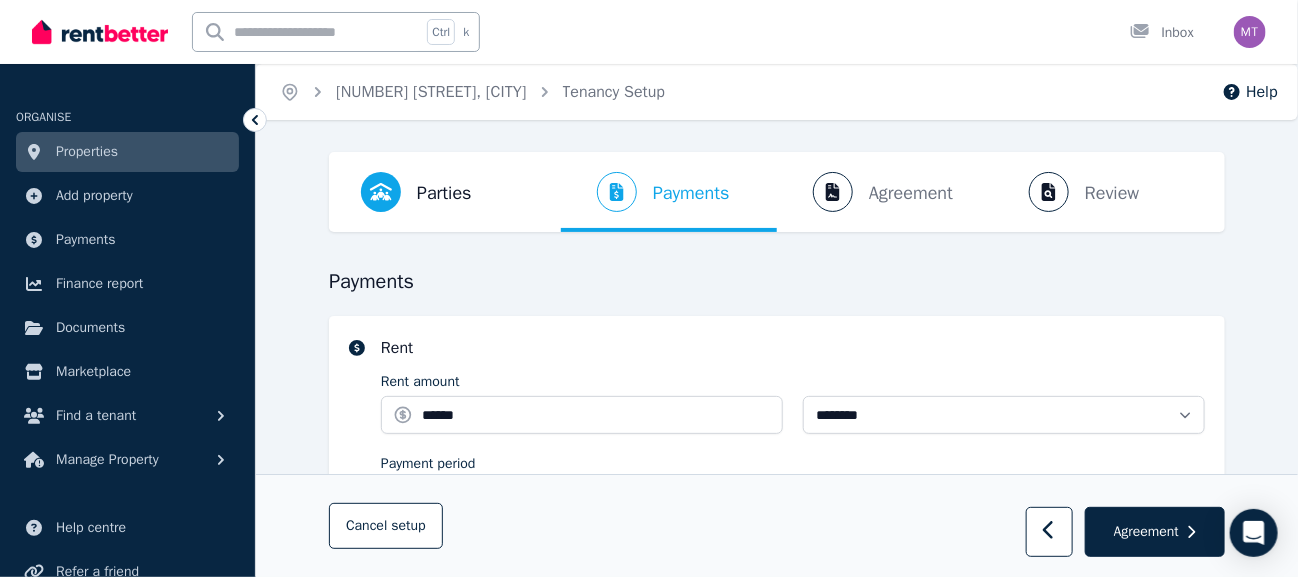 select on "**********" 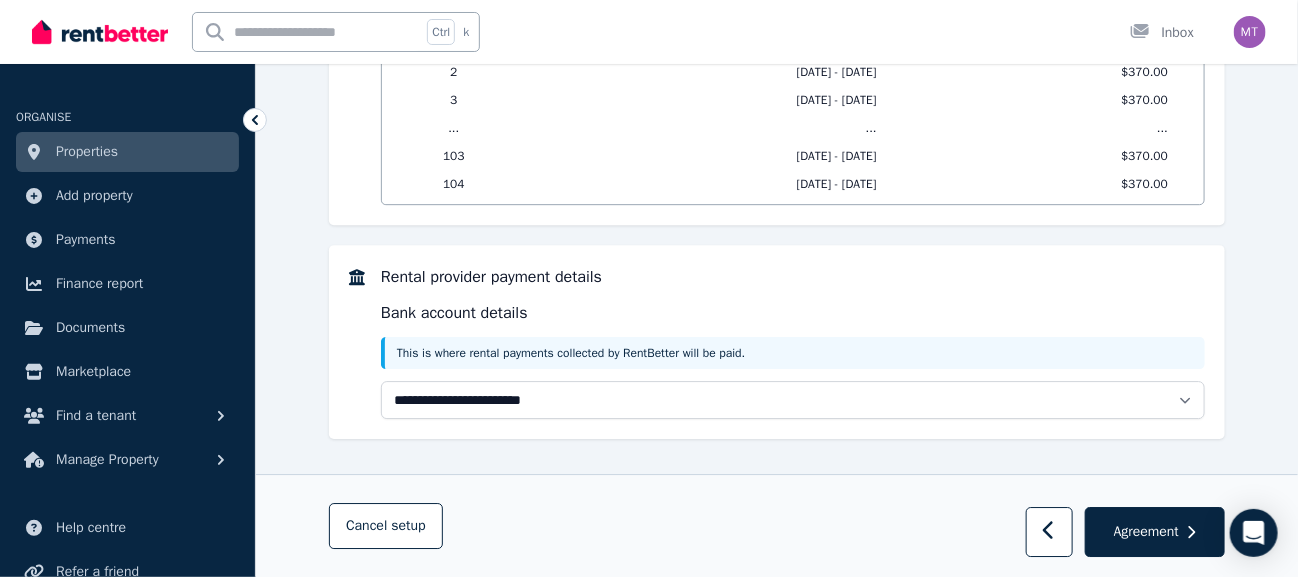 scroll, scrollTop: 2137, scrollLeft: 0, axis: vertical 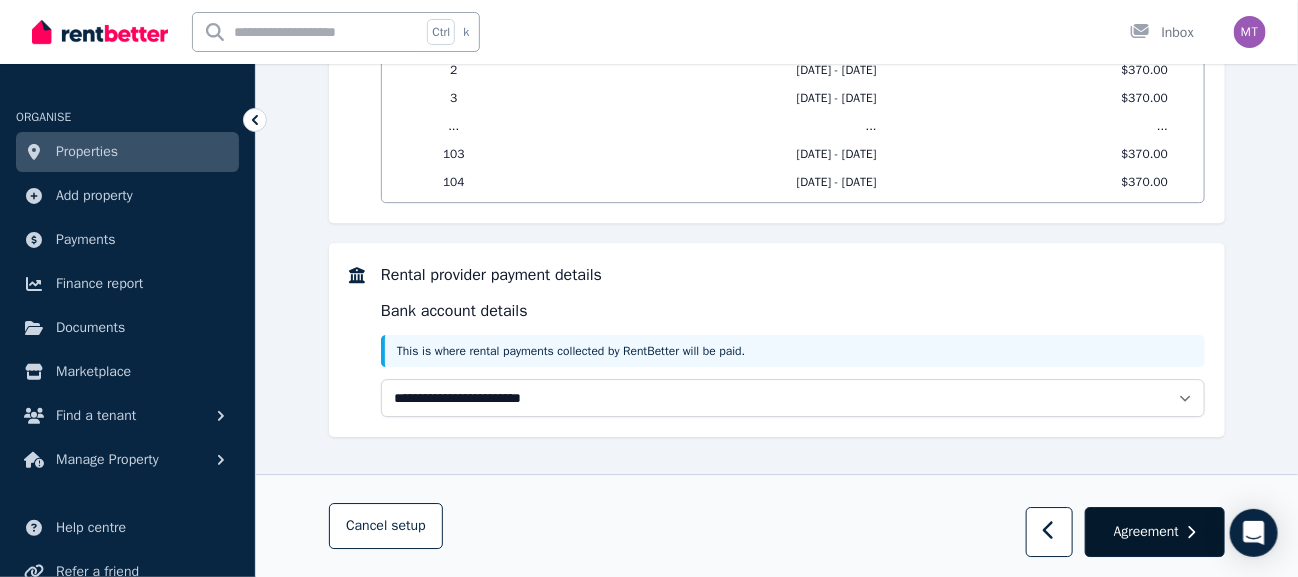 click on "Agreement" at bounding box center [1146, 532] 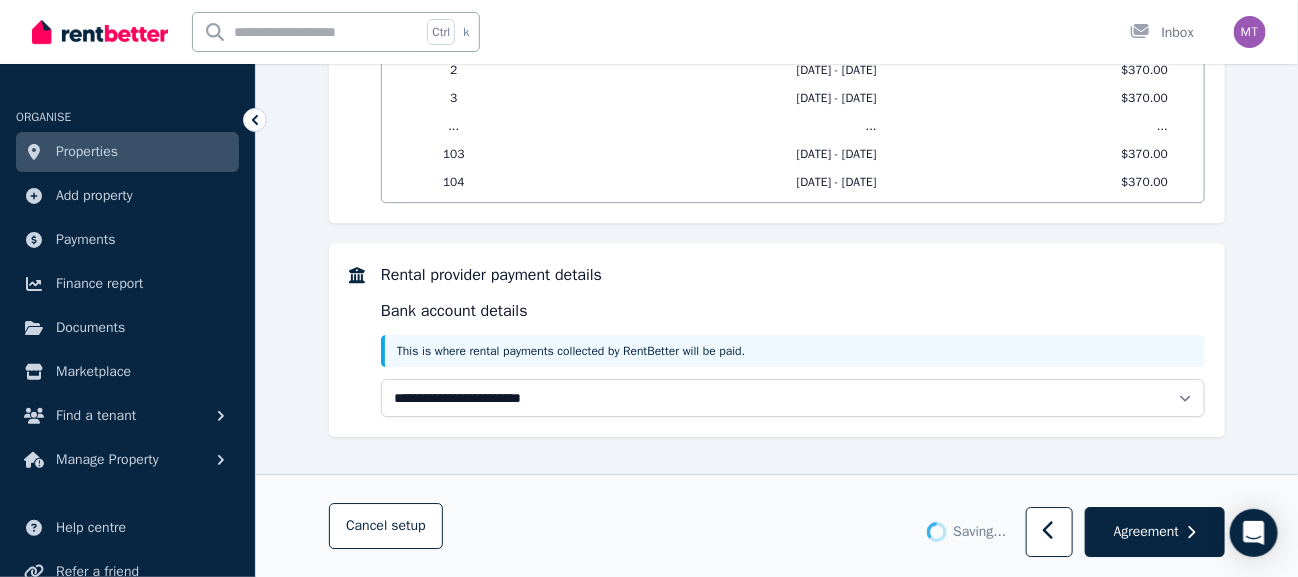 scroll, scrollTop: 0, scrollLeft: 0, axis: both 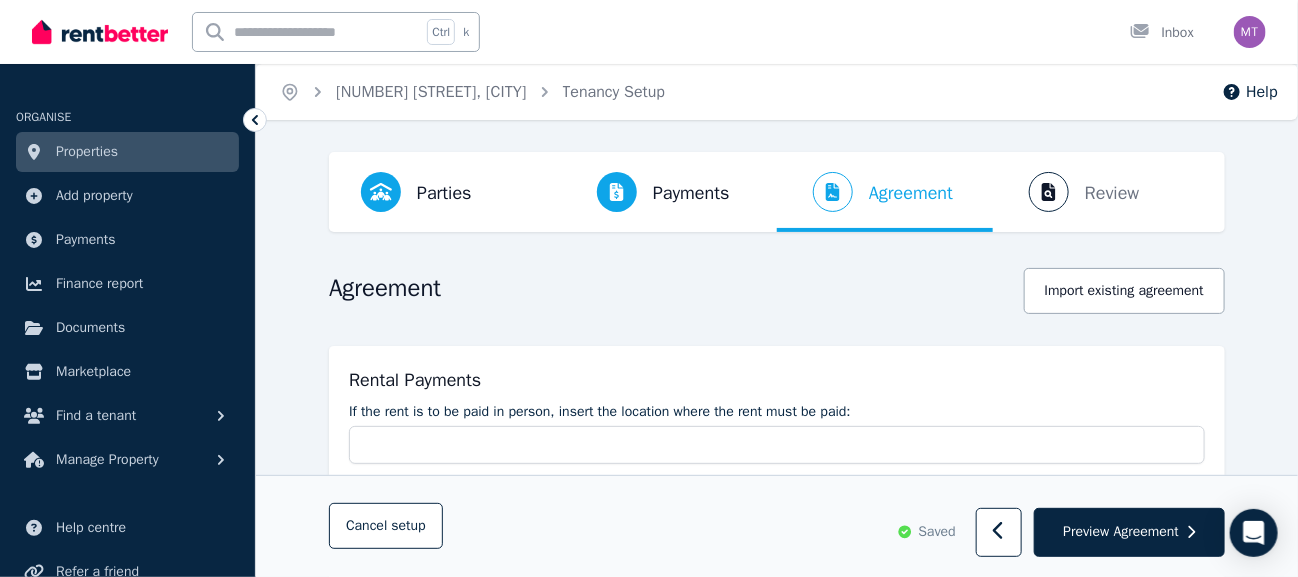 type on "**********" 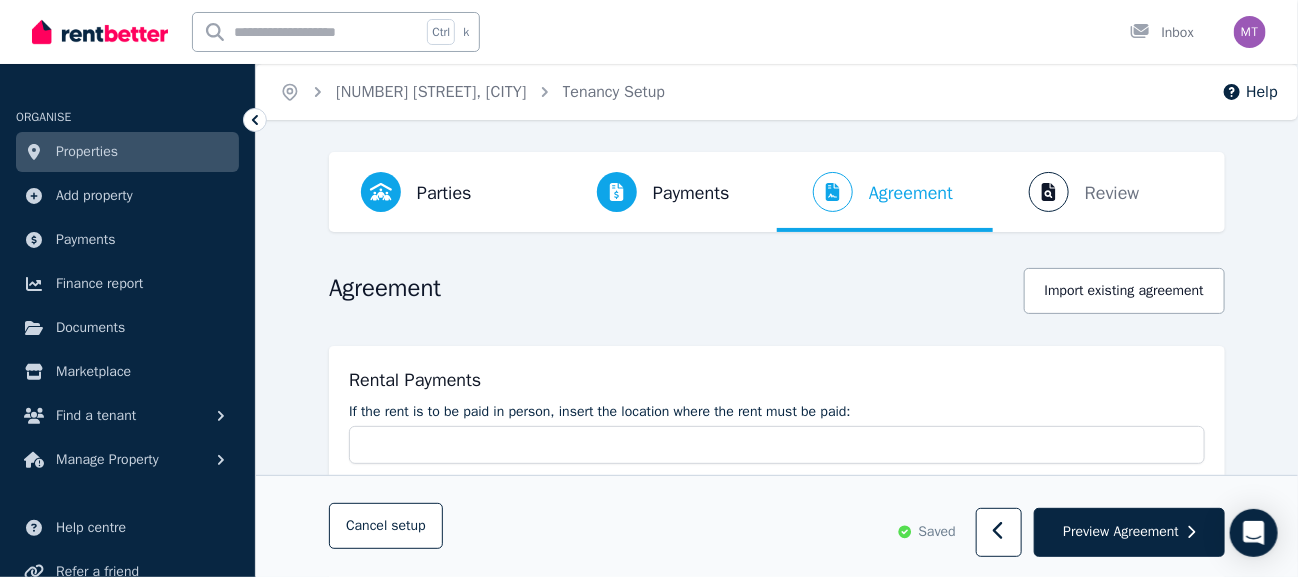 type on "**********" 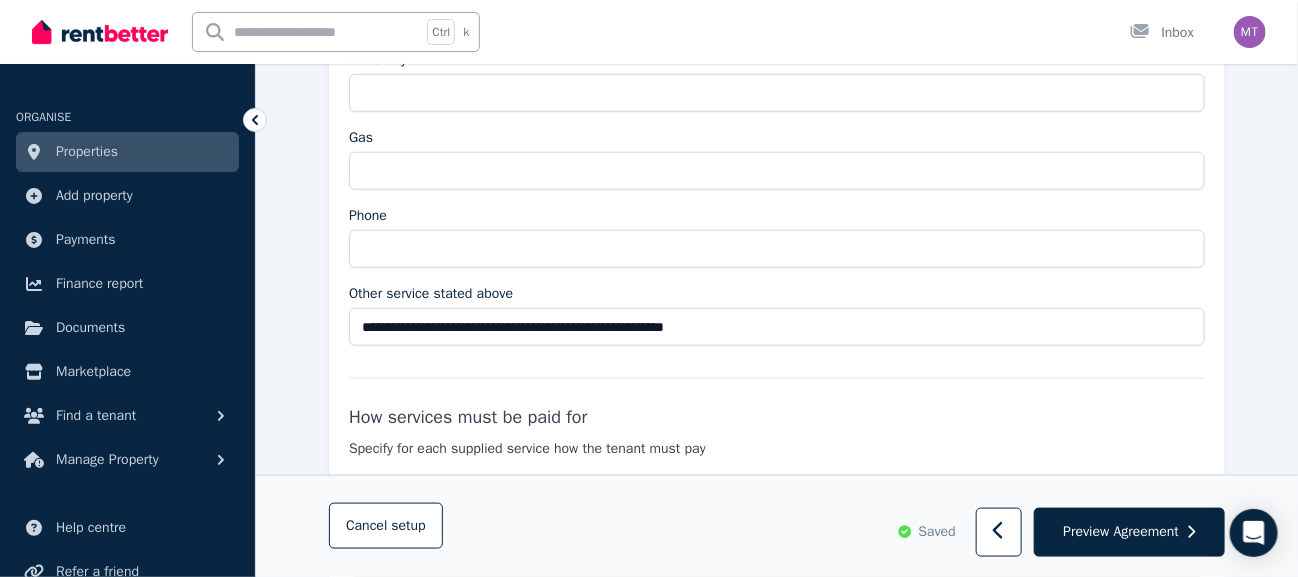 scroll, scrollTop: 3500, scrollLeft: 0, axis: vertical 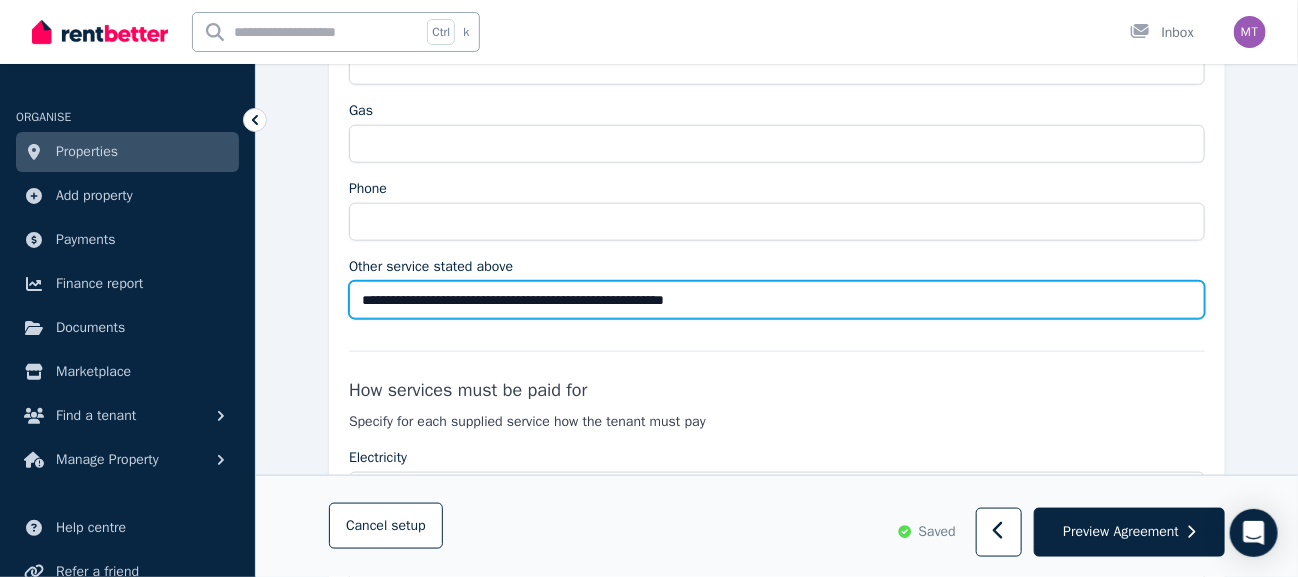 drag, startPoint x: 490, startPoint y: 278, endPoint x: 518, endPoint y: 387, distance: 112.53888 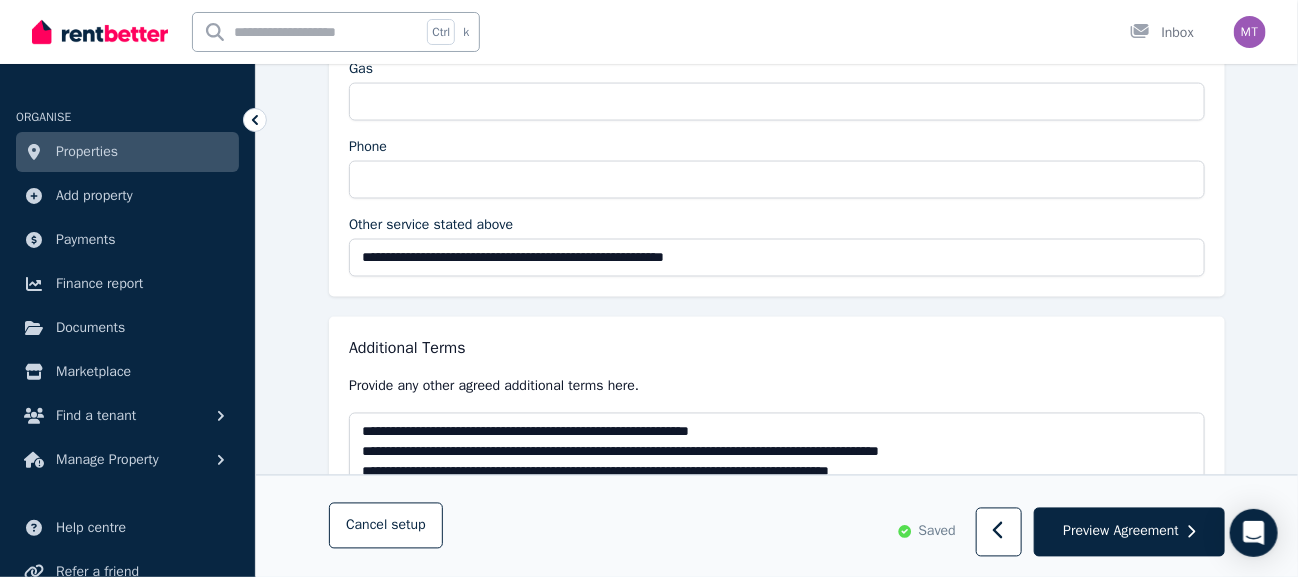 scroll, scrollTop: 4000, scrollLeft: 0, axis: vertical 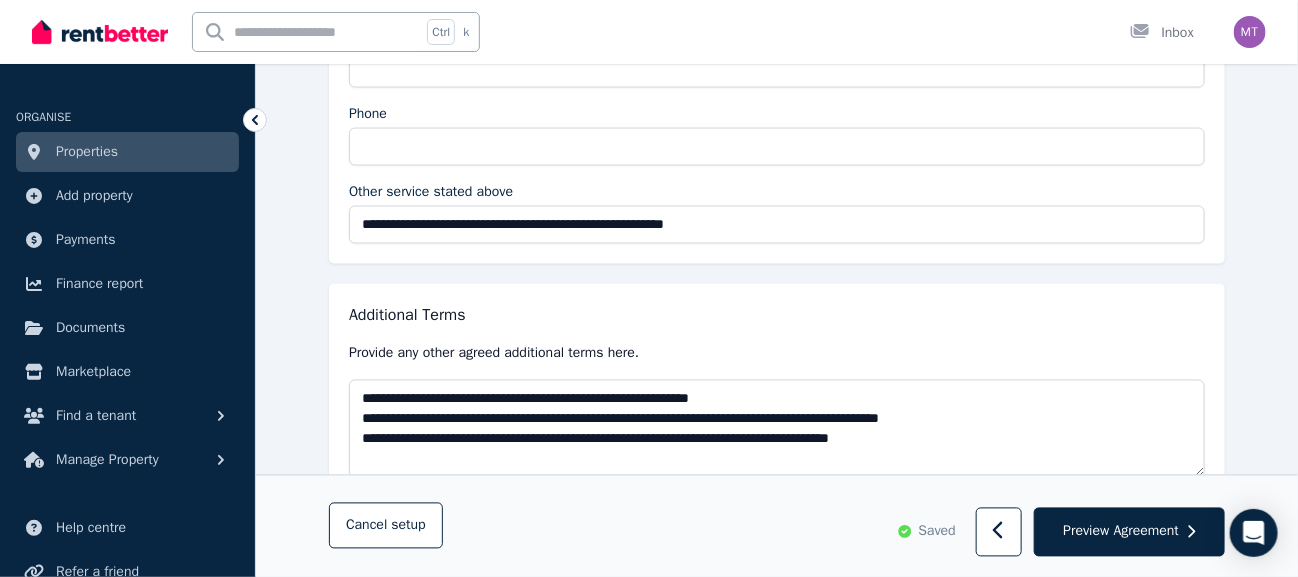type on "**********" 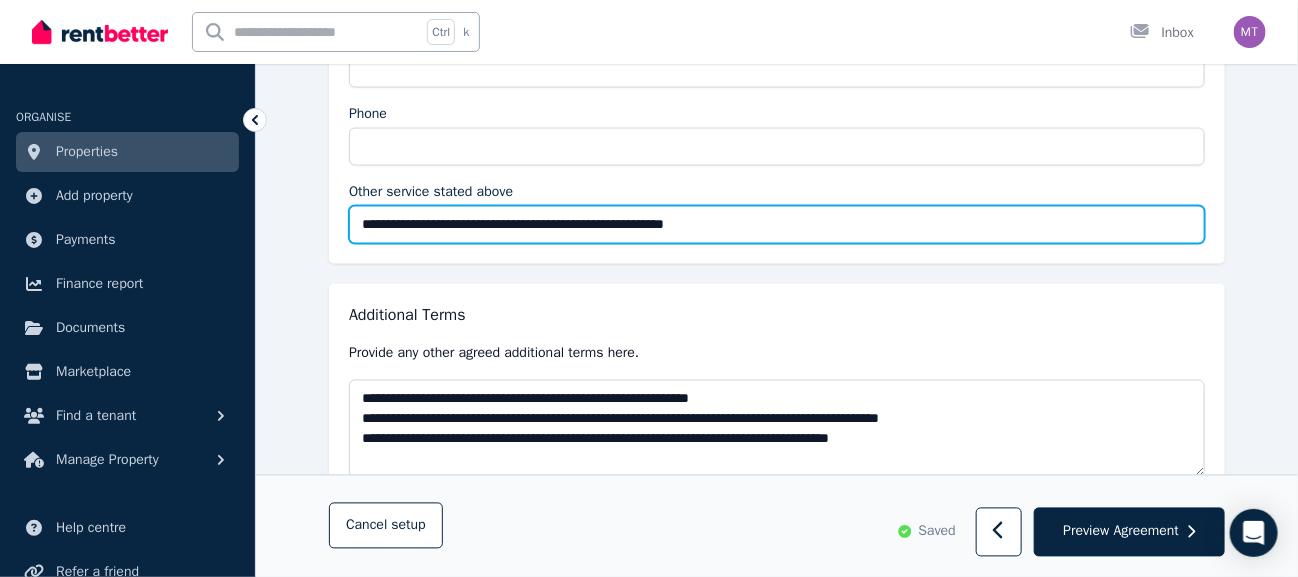 click on "**********" at bounding box center [777, 225] 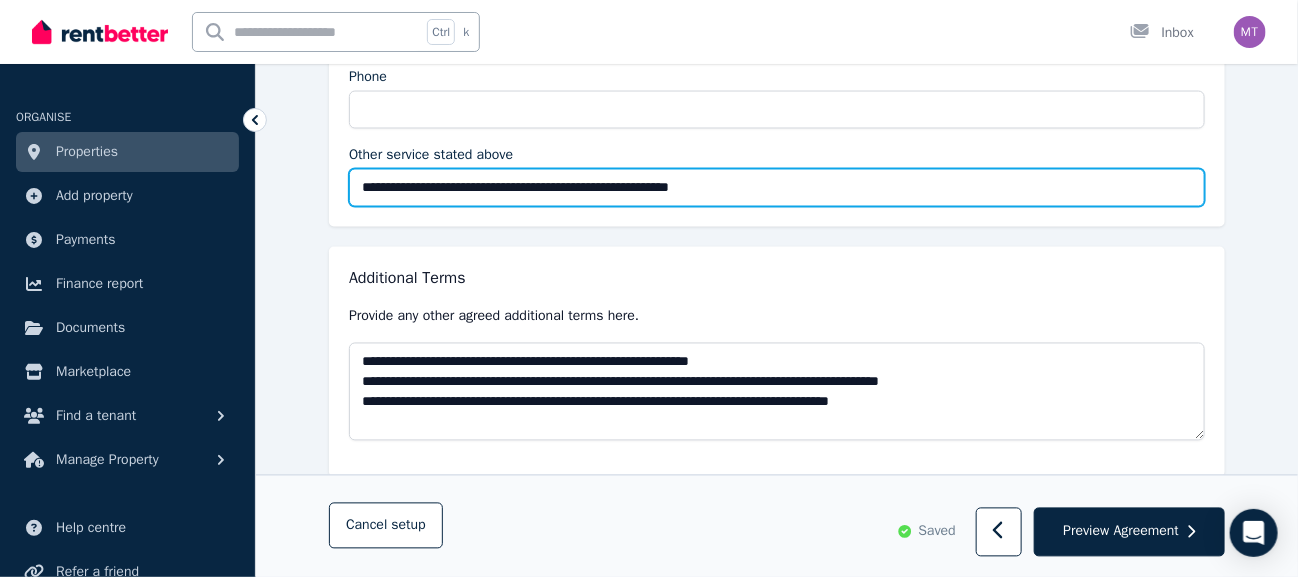 scroll, scrollTop: 4069, scrollLeft: 0, axis: vertical 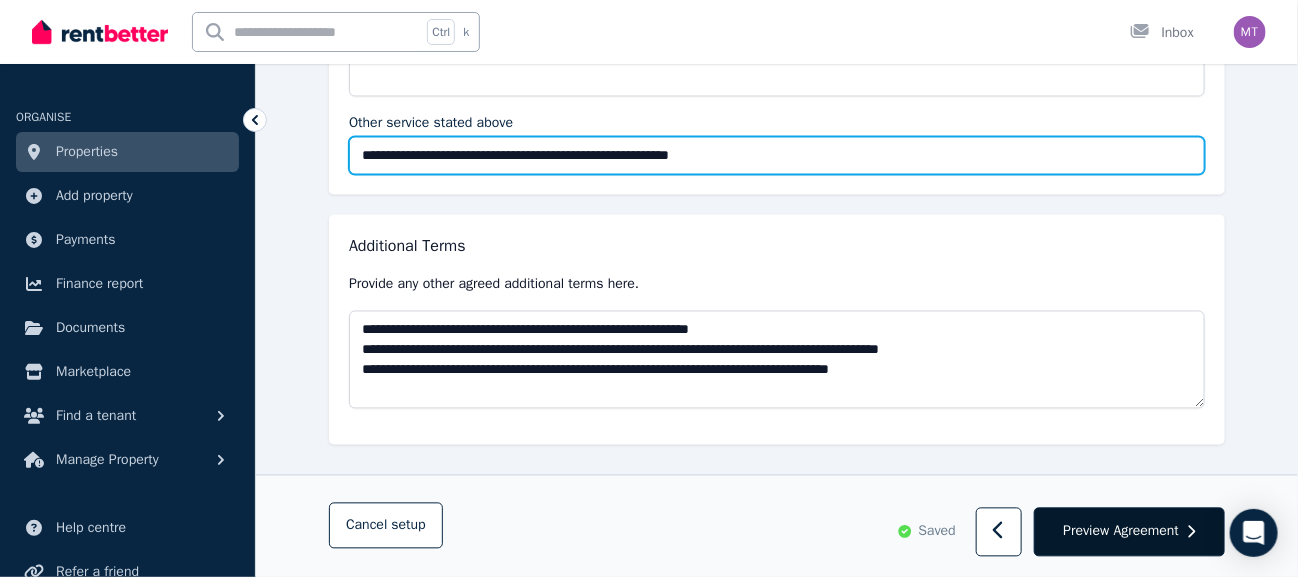type on "**********" 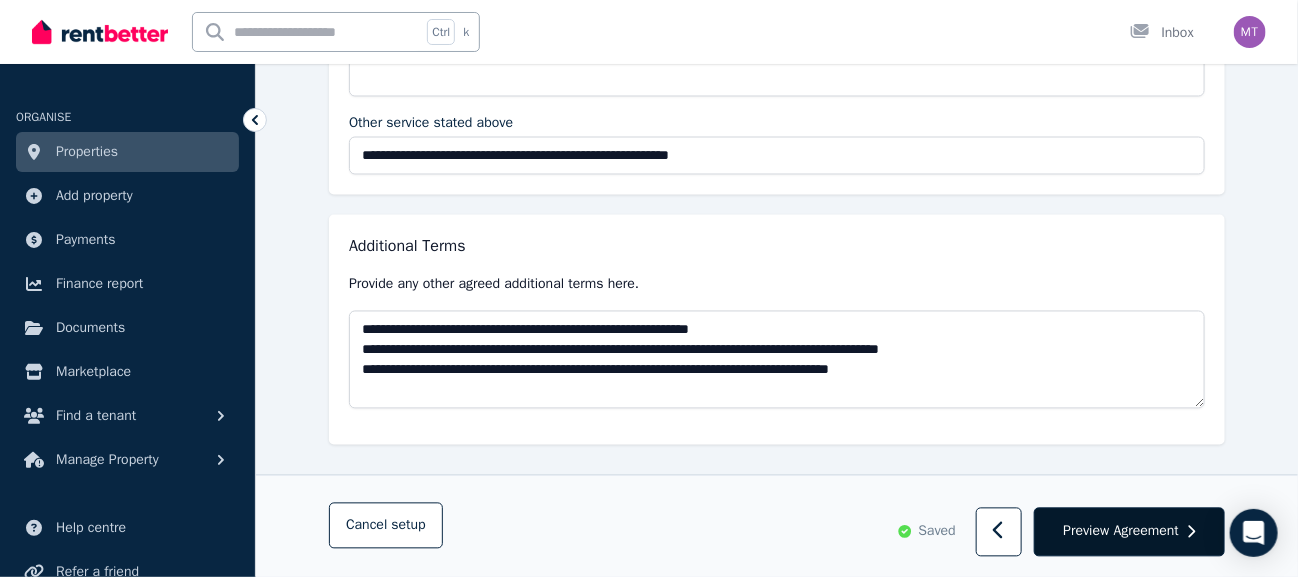 click on "Preview Agreement" at bounding box center (1129, 533) 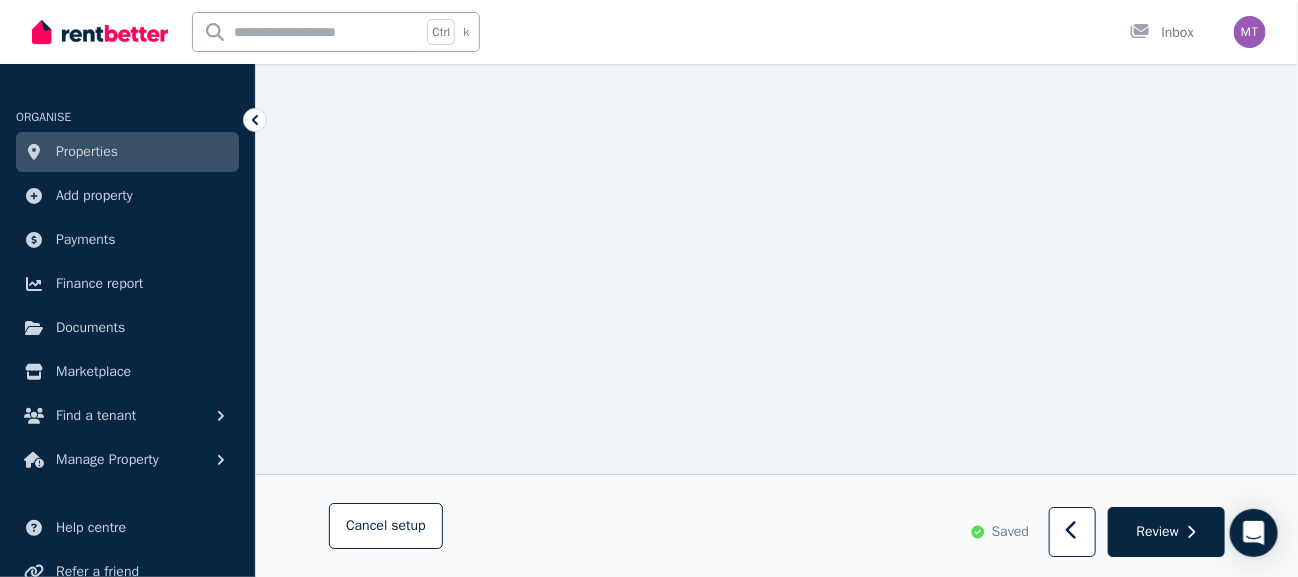 scroll, scrollTop: 5111, scrollLeft: 0, axis: vertical 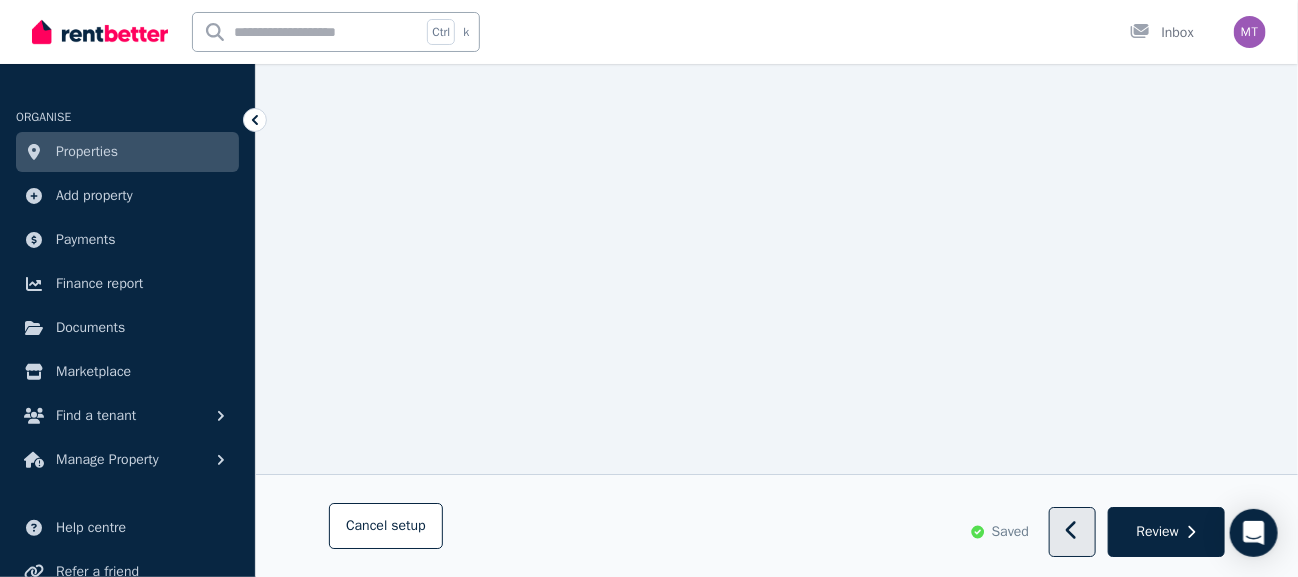 click 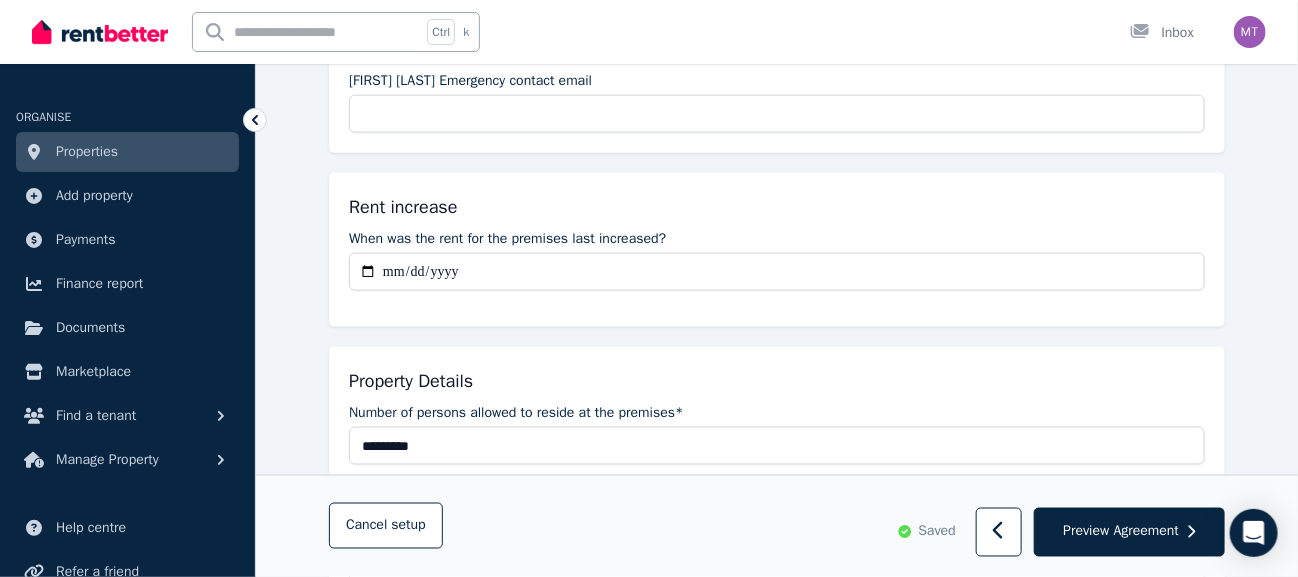 scroll, scrollTop: 899, scrollLeft: 0, axis: vertical 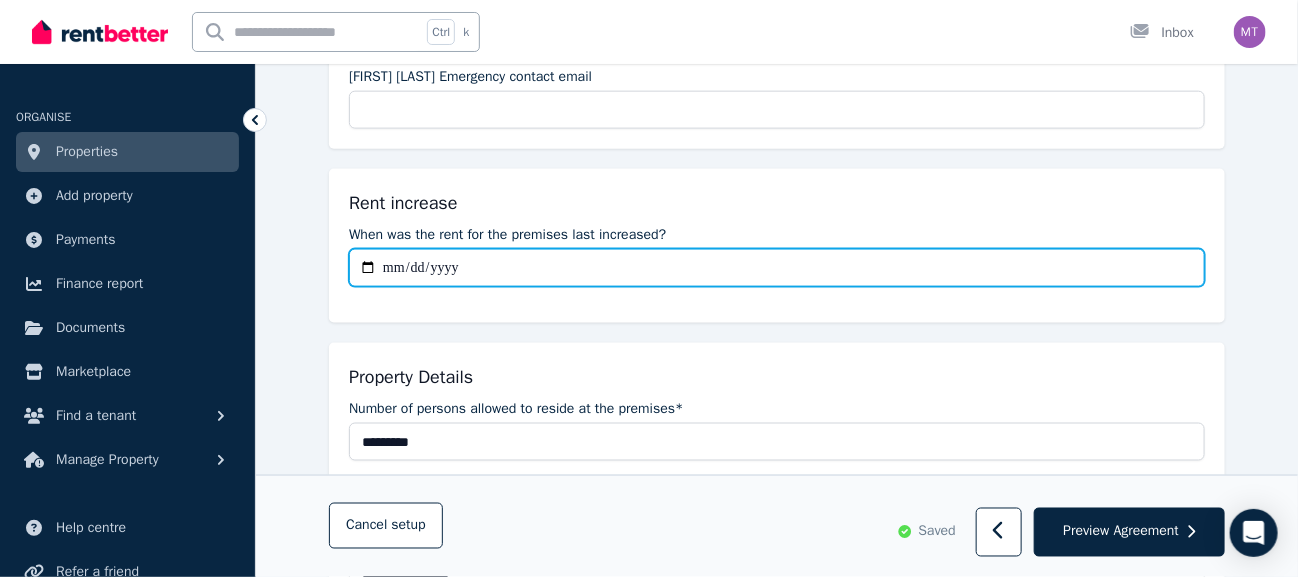 click on "When was the rent for the premises last increased?" at bounding box center [777, 268] 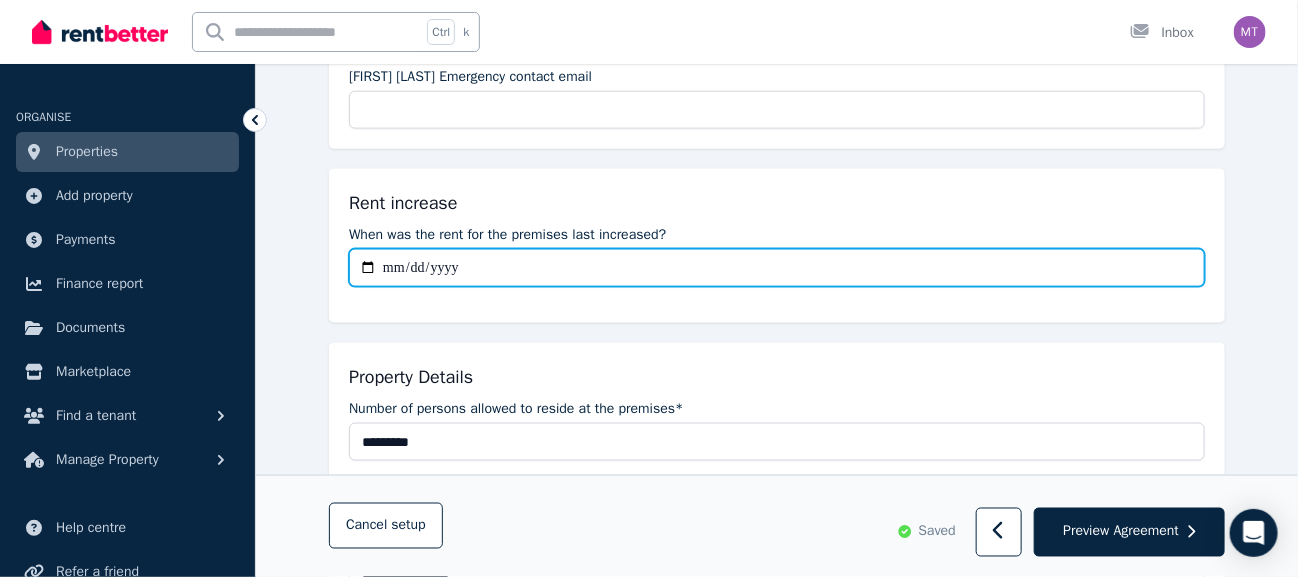type on "**********" 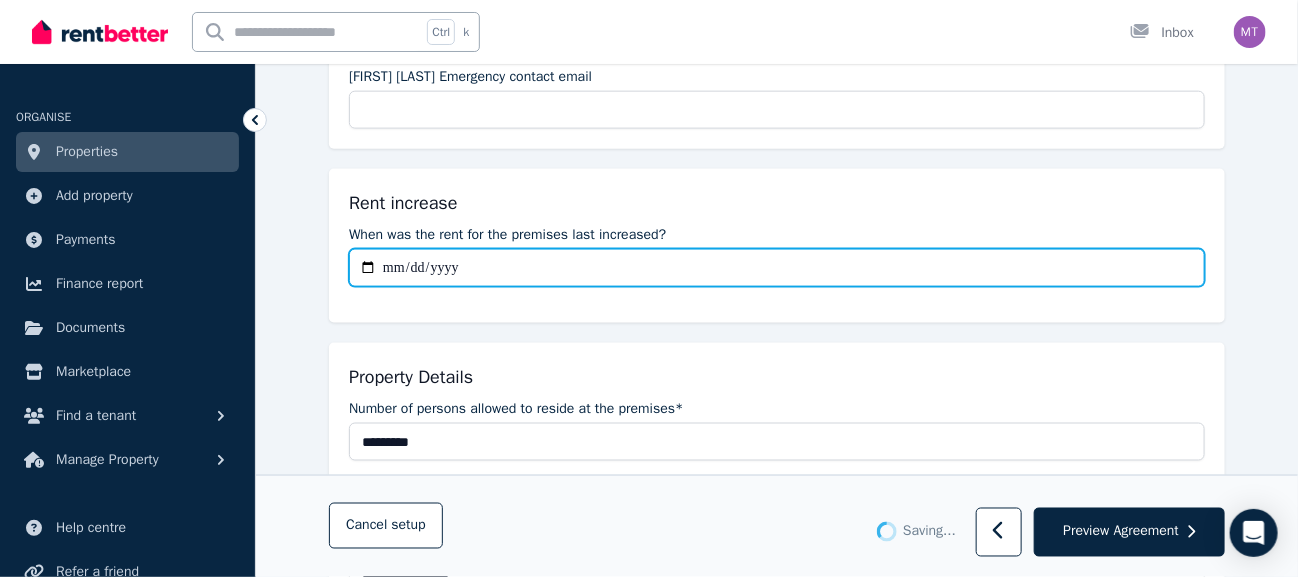 scroll, scrollTop: 1000, scrollLeft: 0, axis: vertical 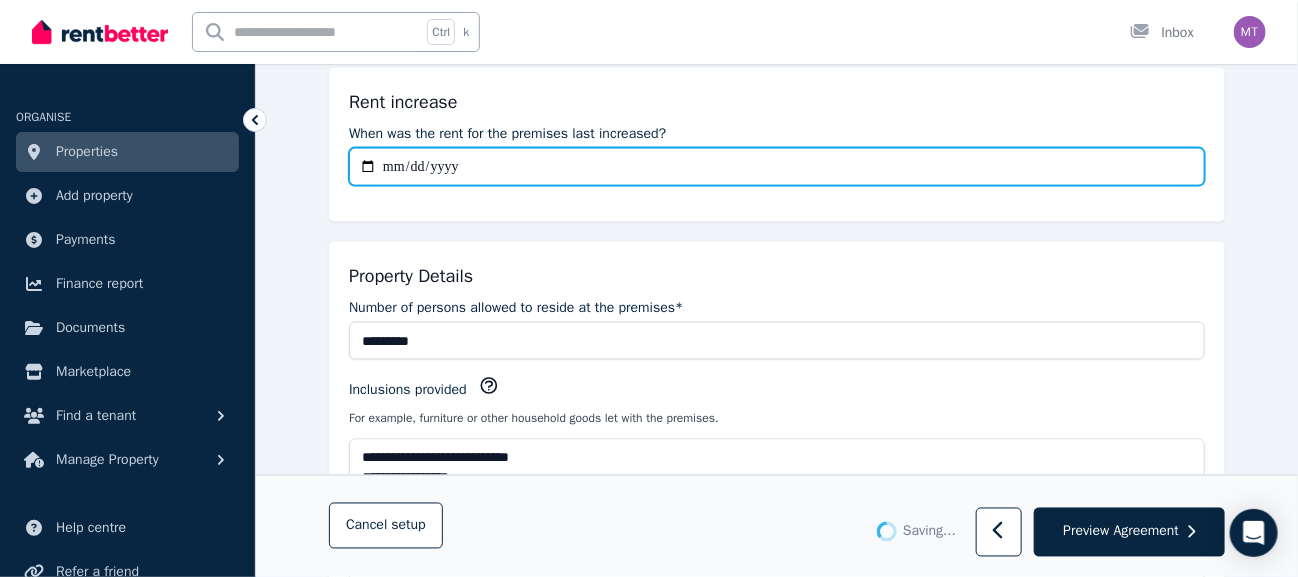 type on "**********" 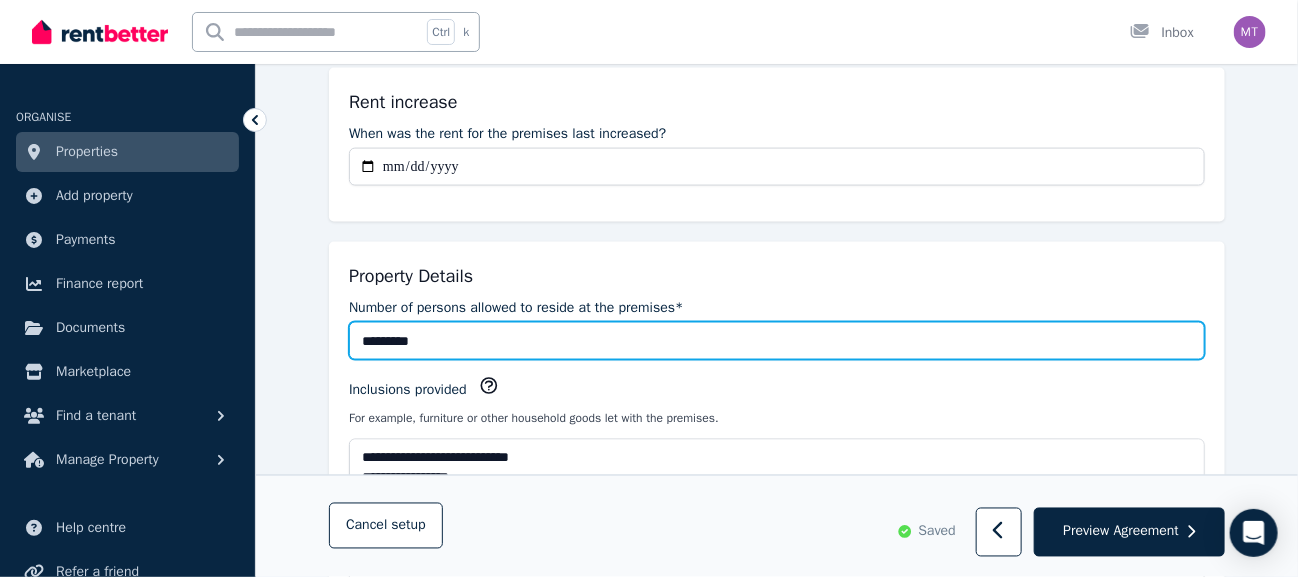 click on "*********" at bounding box center [777, 341] 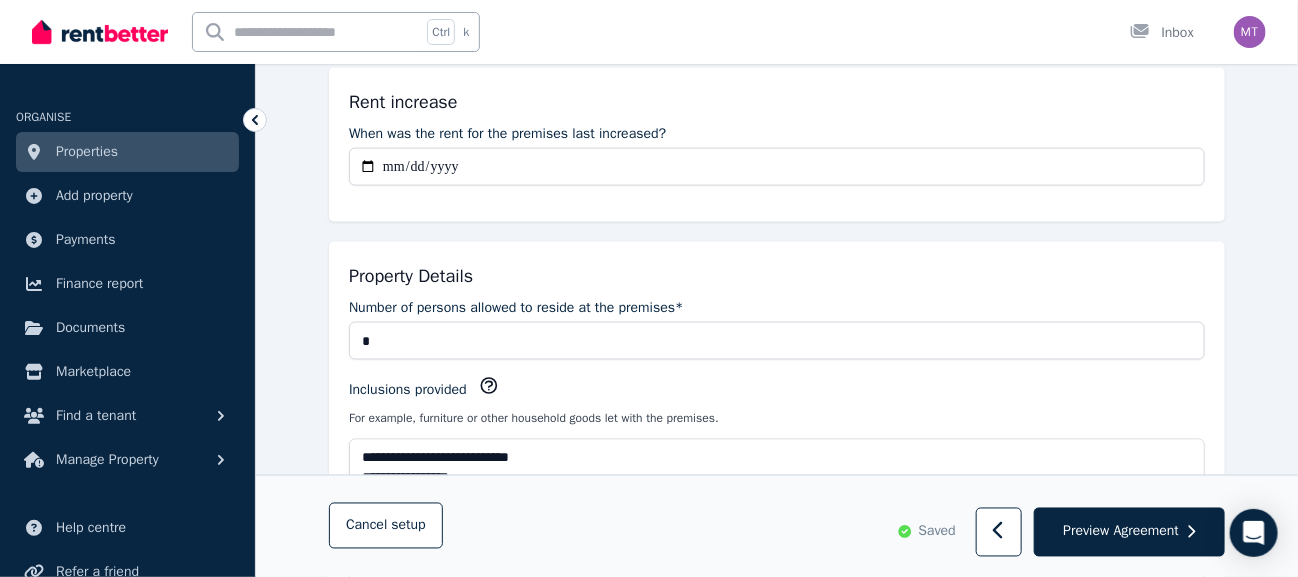 click on "**********" at bounding box center (777, 446) 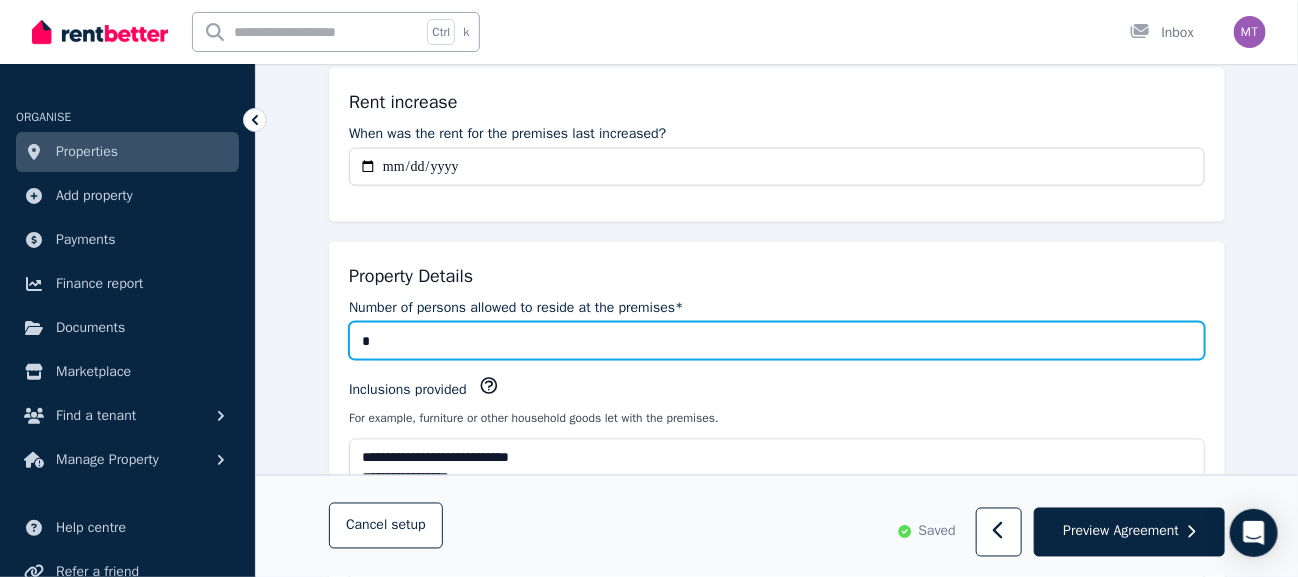 click on "*" at bounding box center [777, 341] 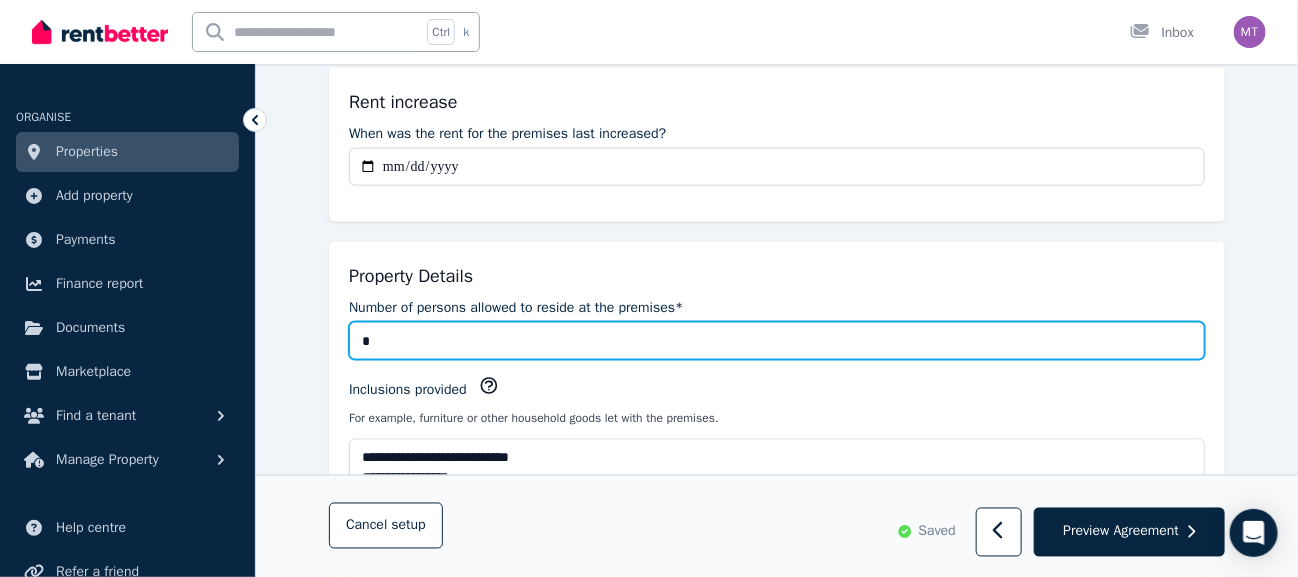 type on "*********" 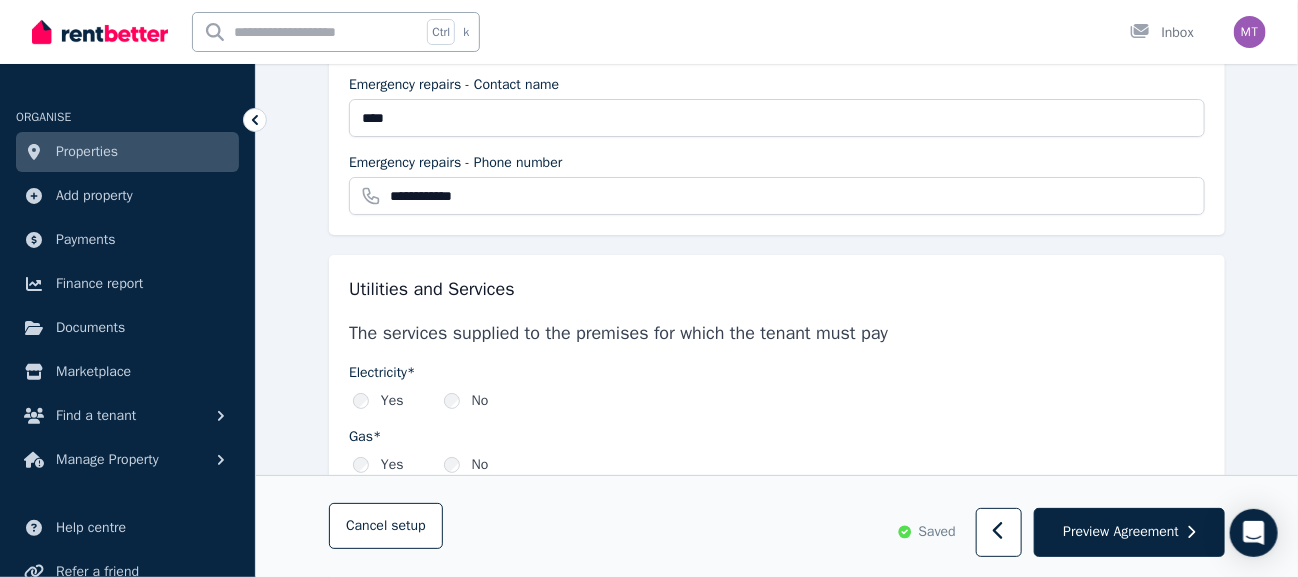 scroll, scrollTop: 2700, scrollLeft: 0, axis: vertical 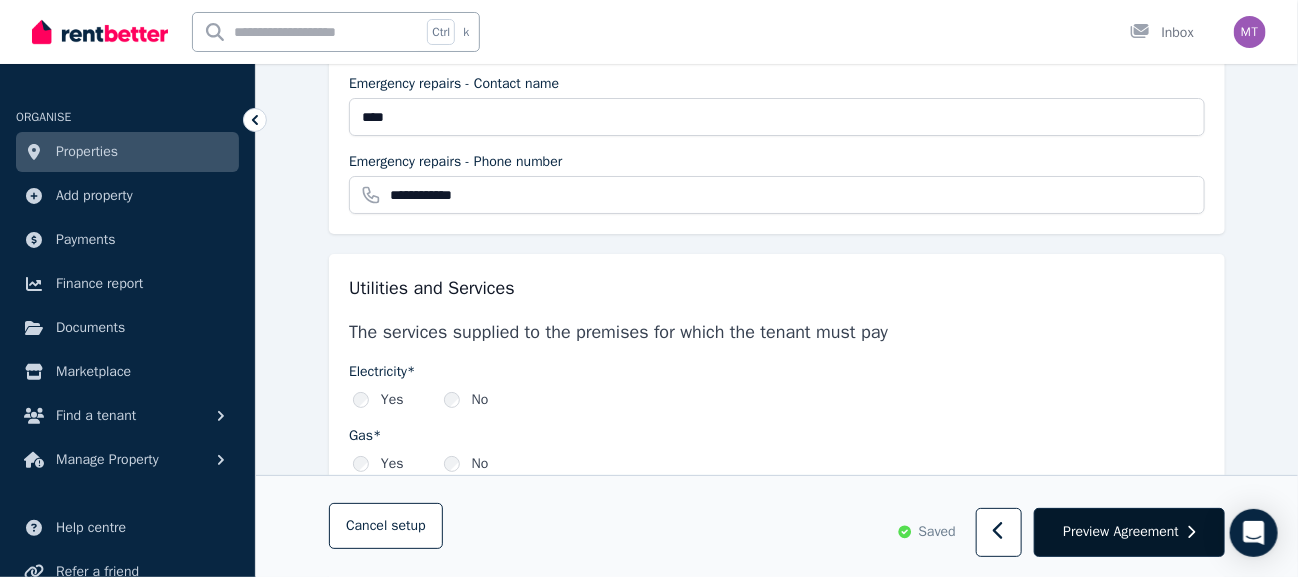 click on "Preview Agreement" at bounding box center (1121, 532) 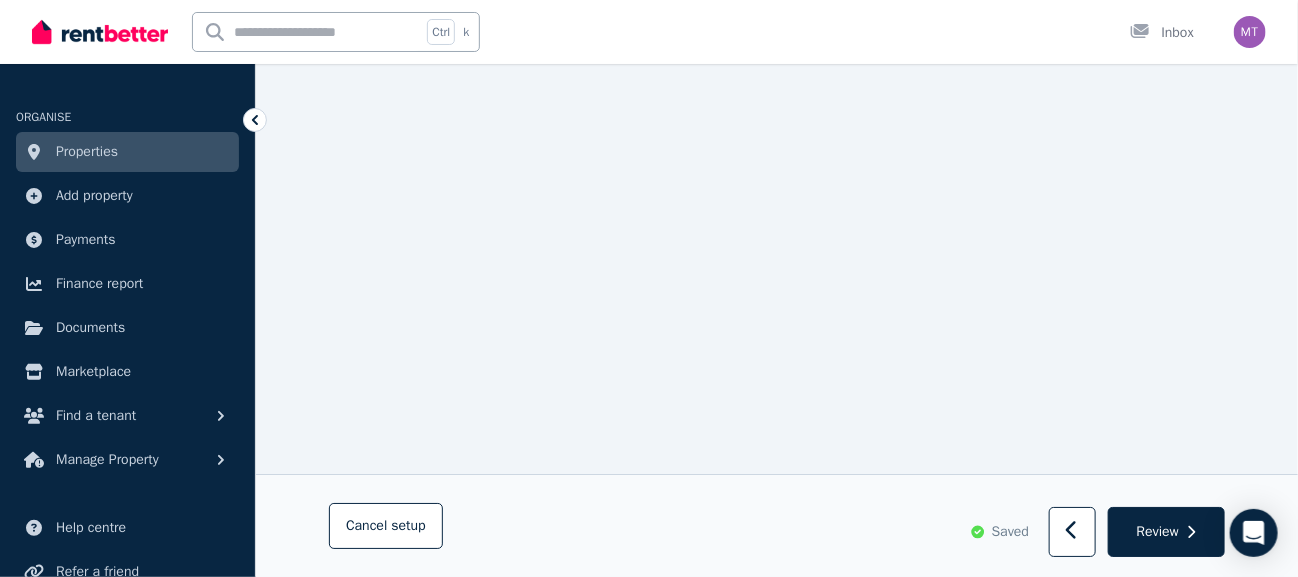 scroll, scrollTop: 16569, scrollLeft: 0, axis: vertical 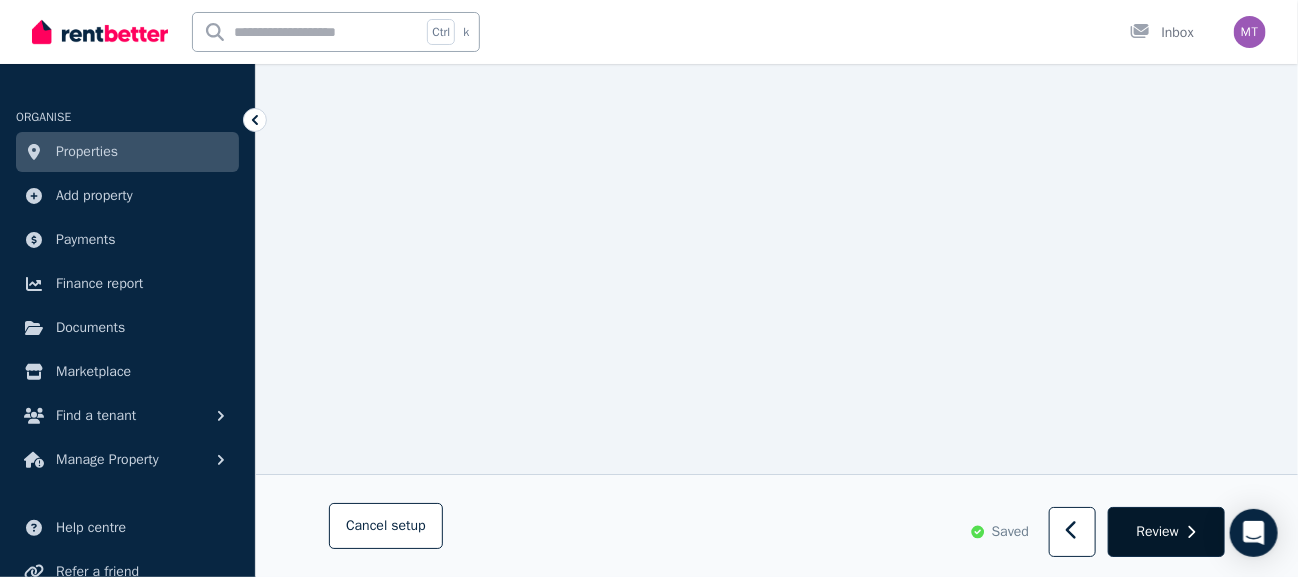 click on "Review" at bounding box center [1158, 532] 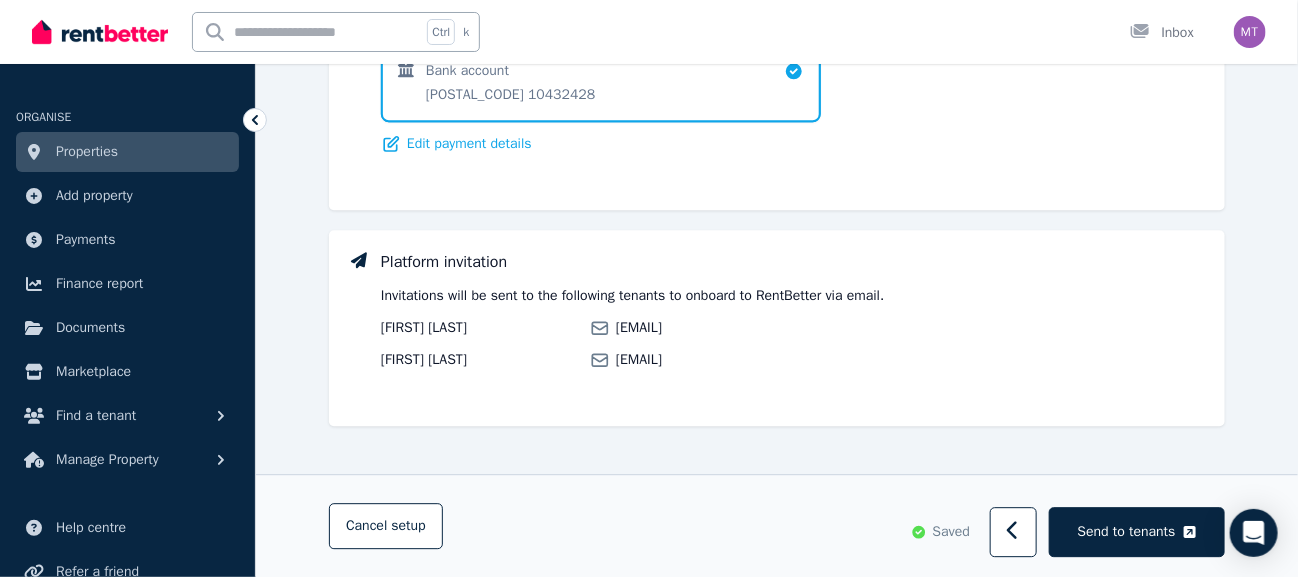 scroll, scrollTop: 1811, scrollLeft: 0, axis: vertical 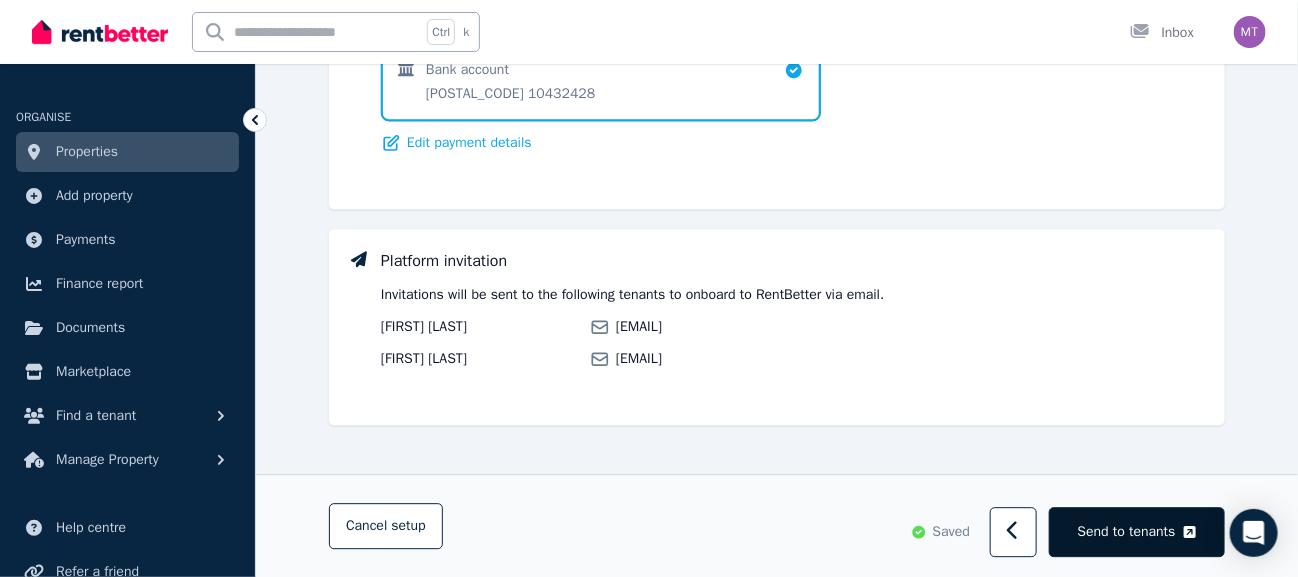 click on "Send to tenants" at bounding box center (1127, 532) 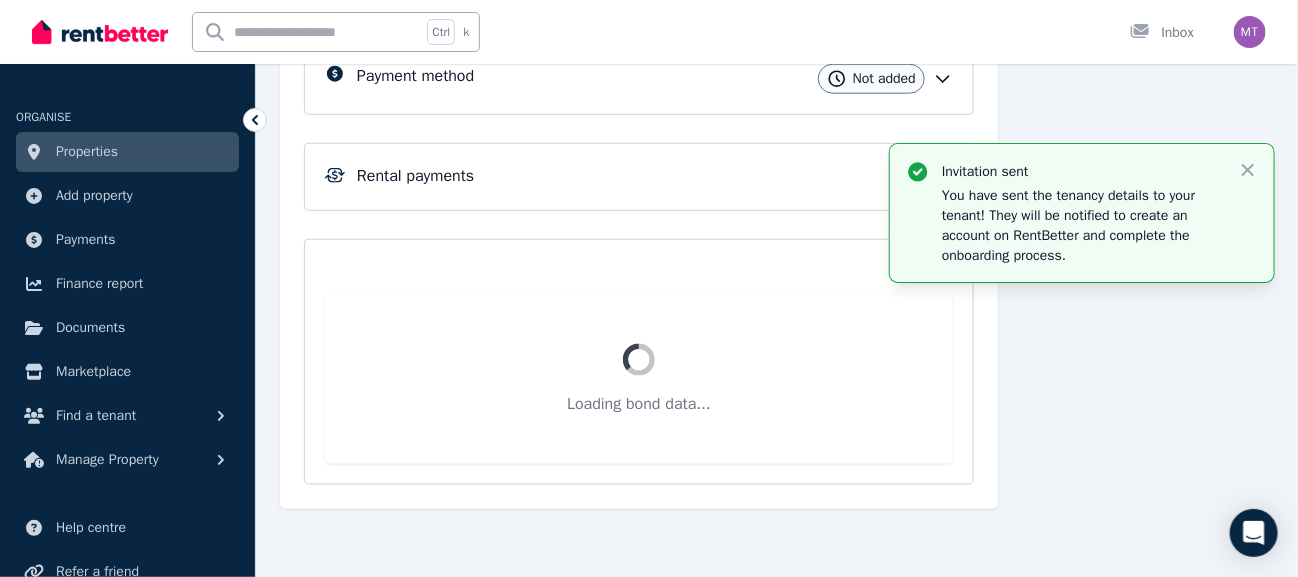 scroll, scrollTop: 596, scrollLeft: 0, axis: vertical 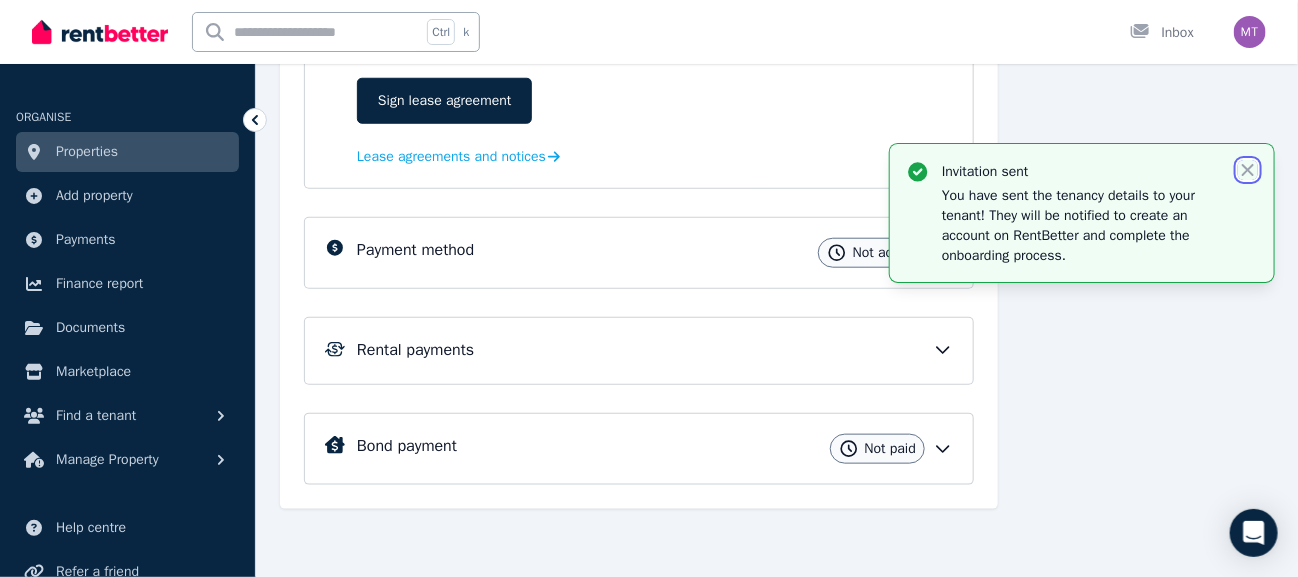 click 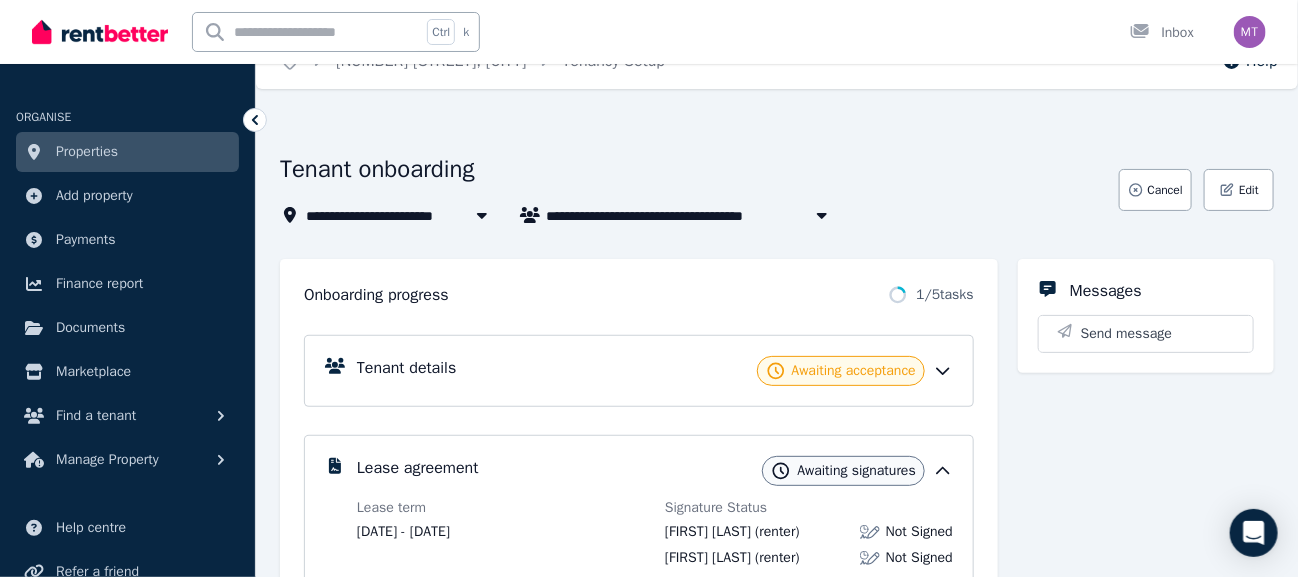 scroll, scrollTop: 0, scrollLeft: 0, axis: both 